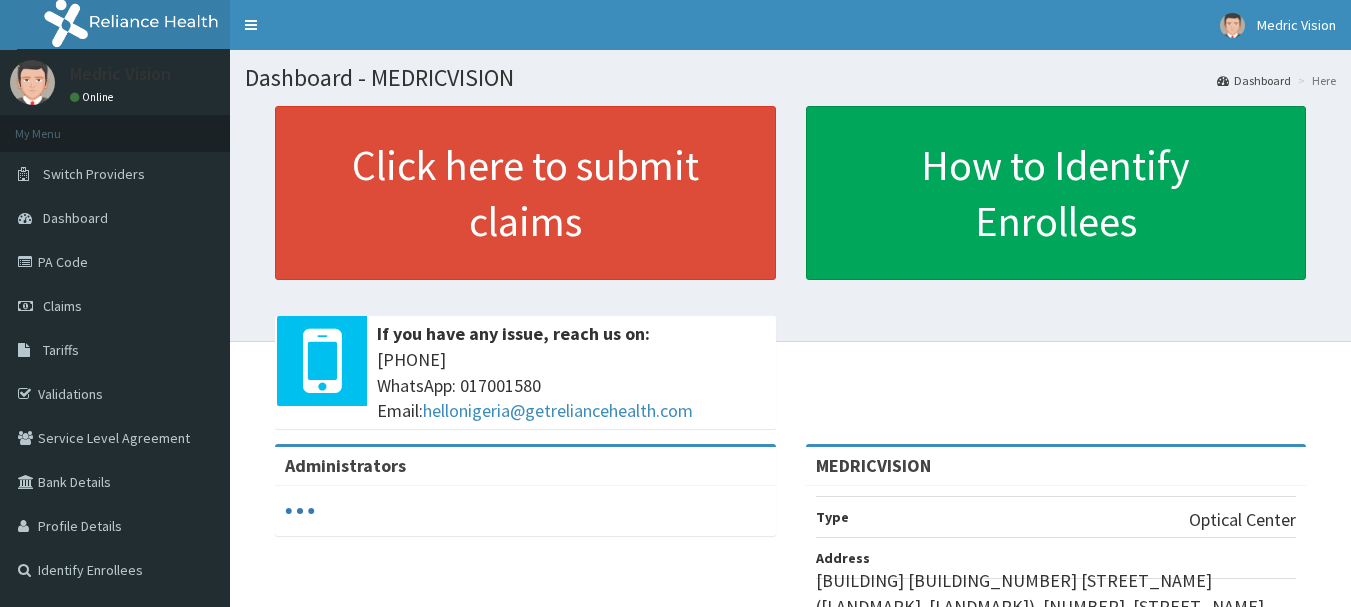 scroll, scrollTop: 0, scrollLeft: 0, axis: both 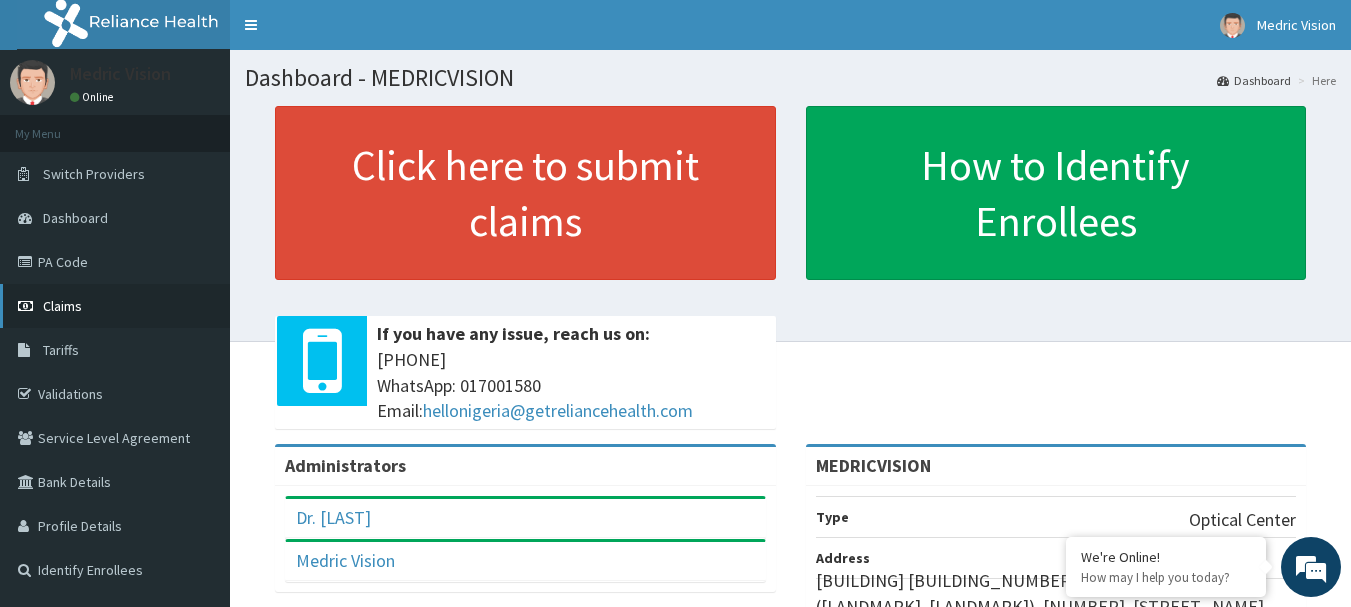click on "Claims" at bounding box center (115, 306) 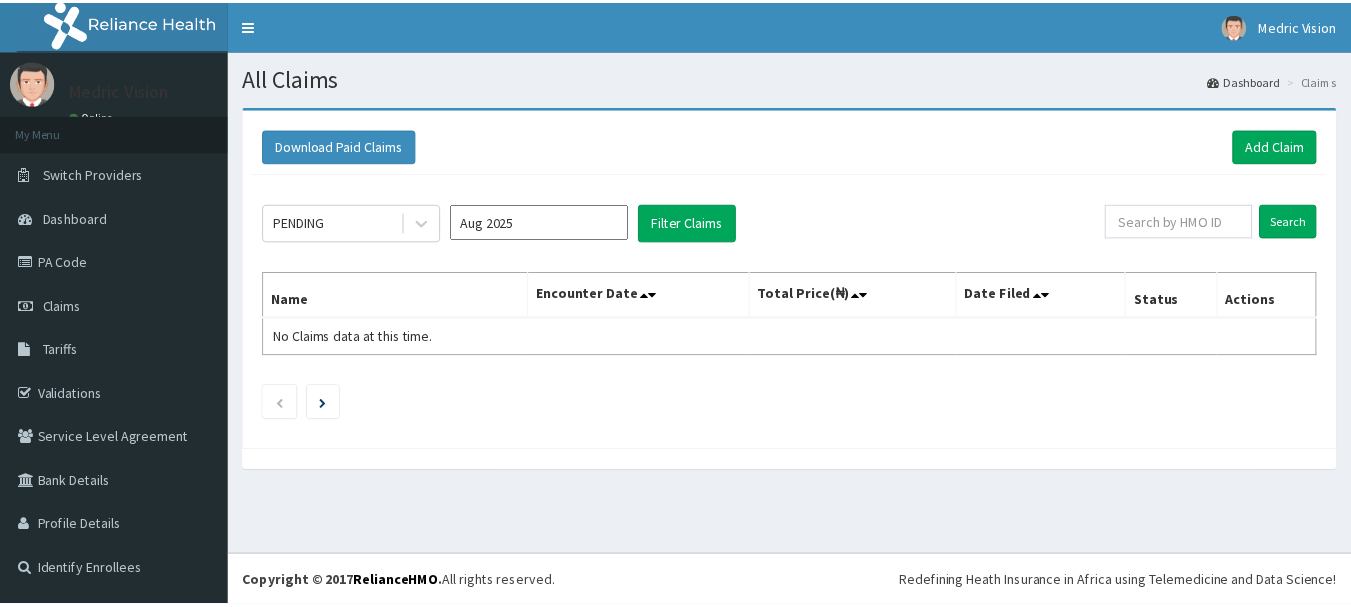 scroll, scrollTop: 0, scrollLeft: 0, axis: both 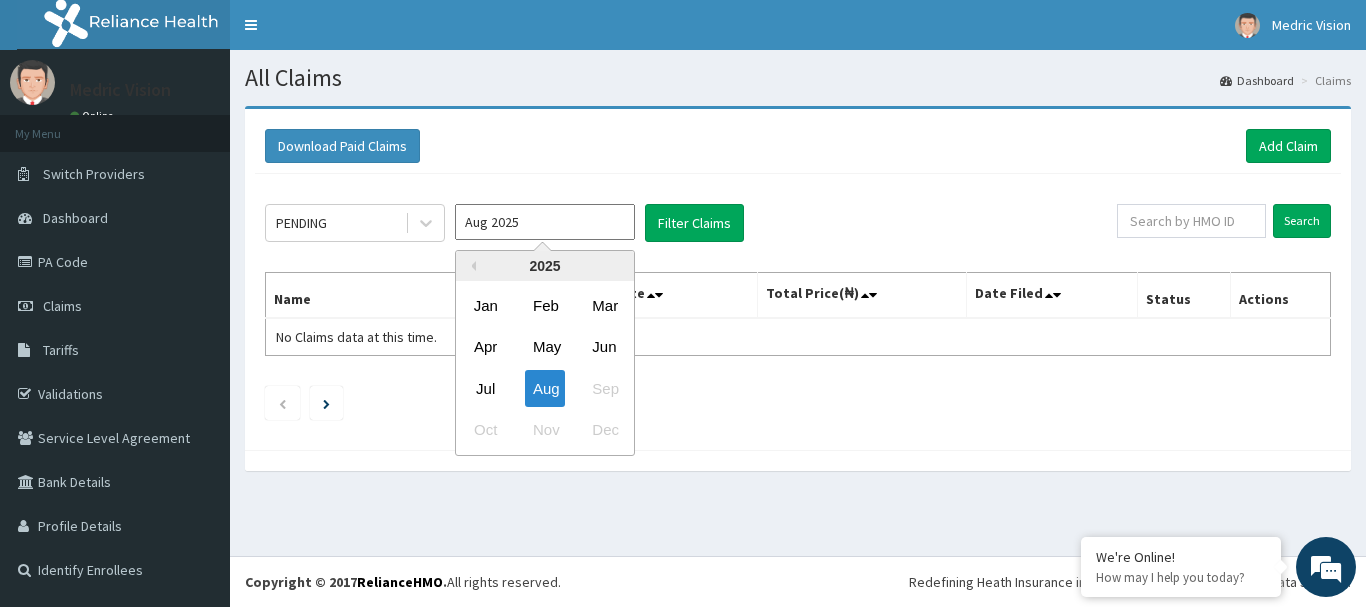 click on "Aug 2025" at bounding box center (545, 222) 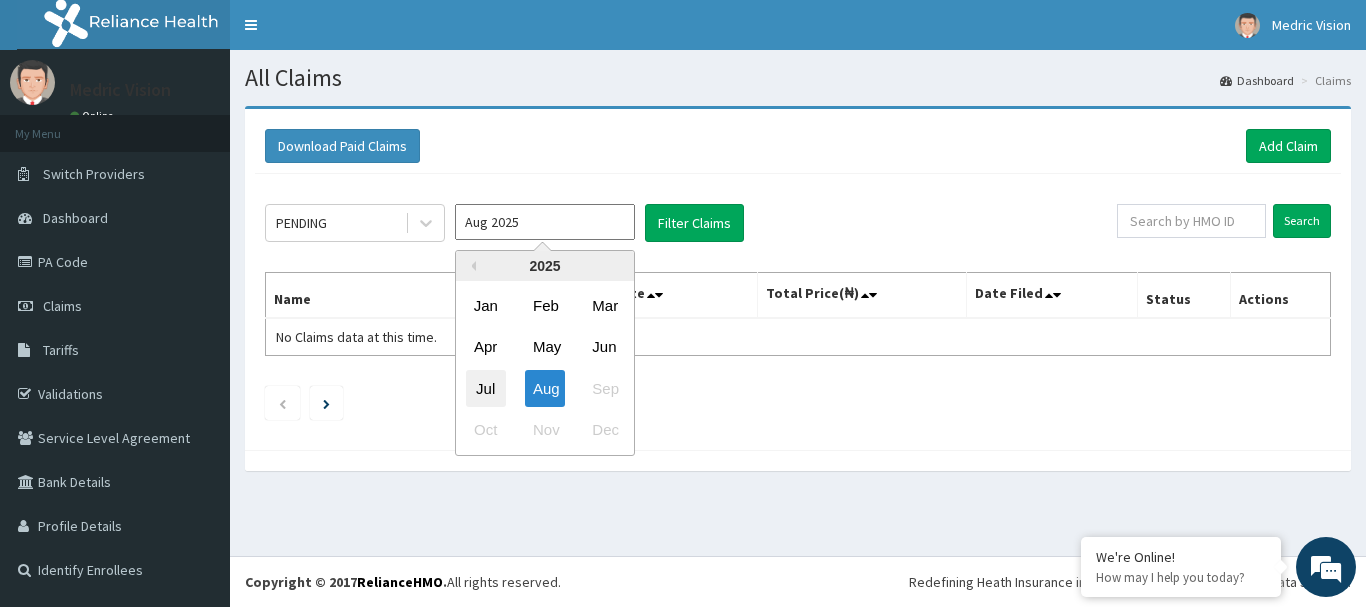 click on "Jul" at bounding box center (486, 388) 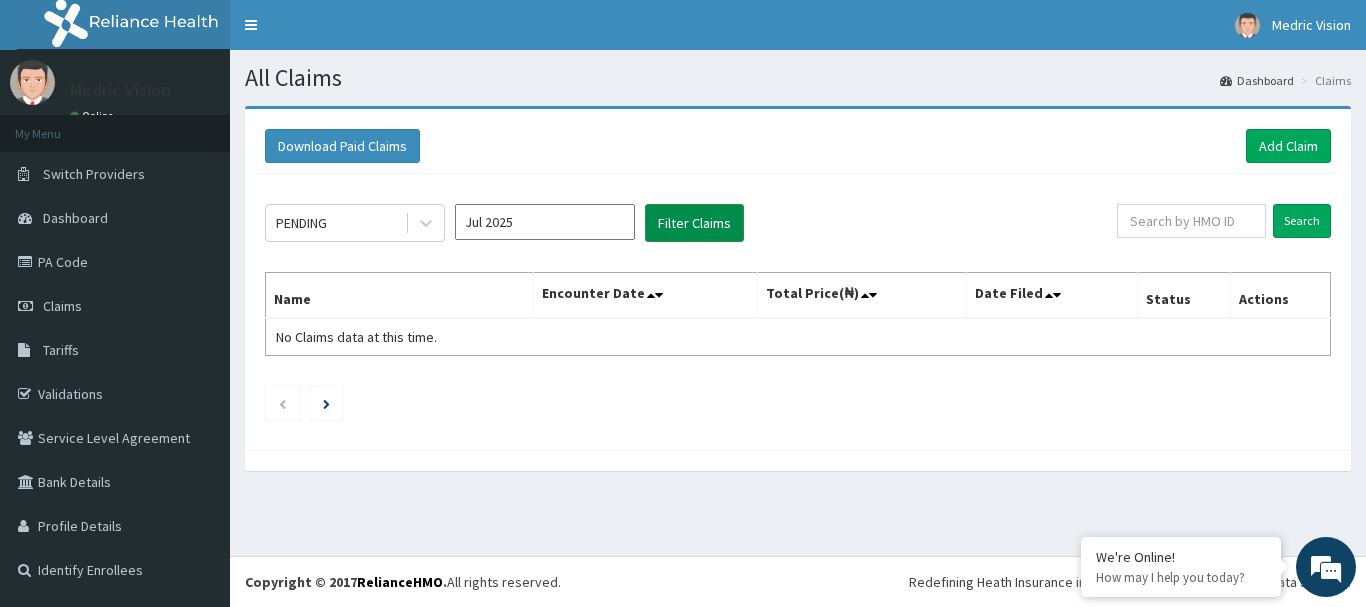 click on "Filter Claims" at bounding box center [694, 223] 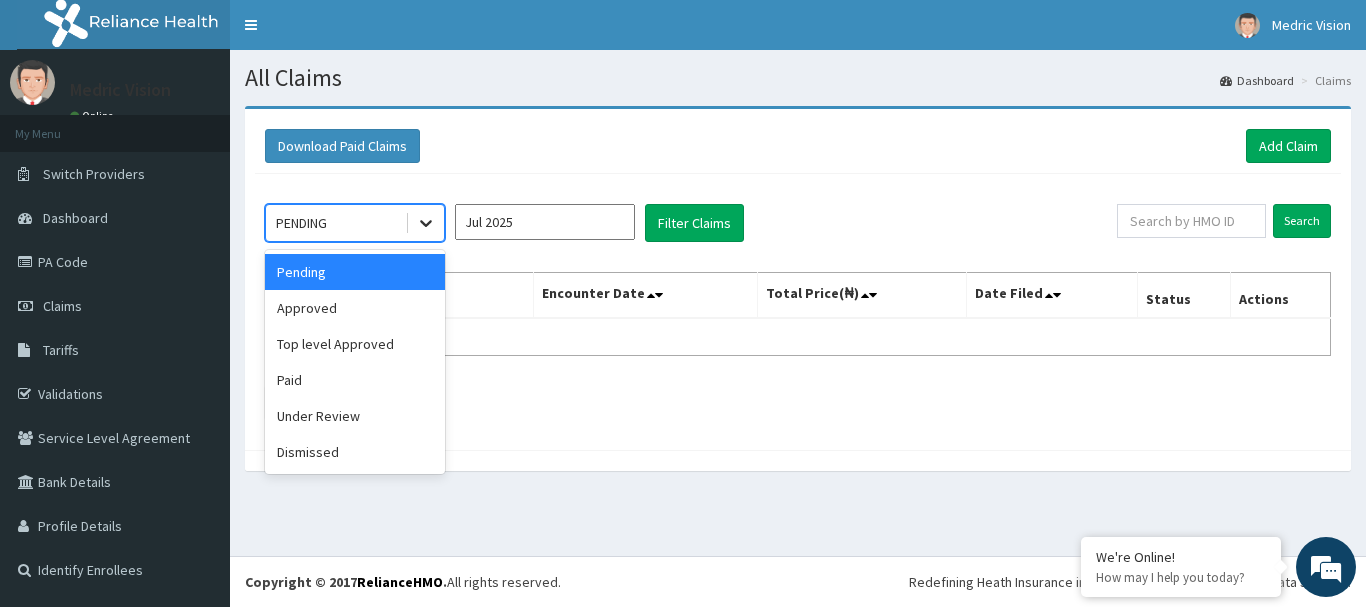 click at bounding box center (426, 223) 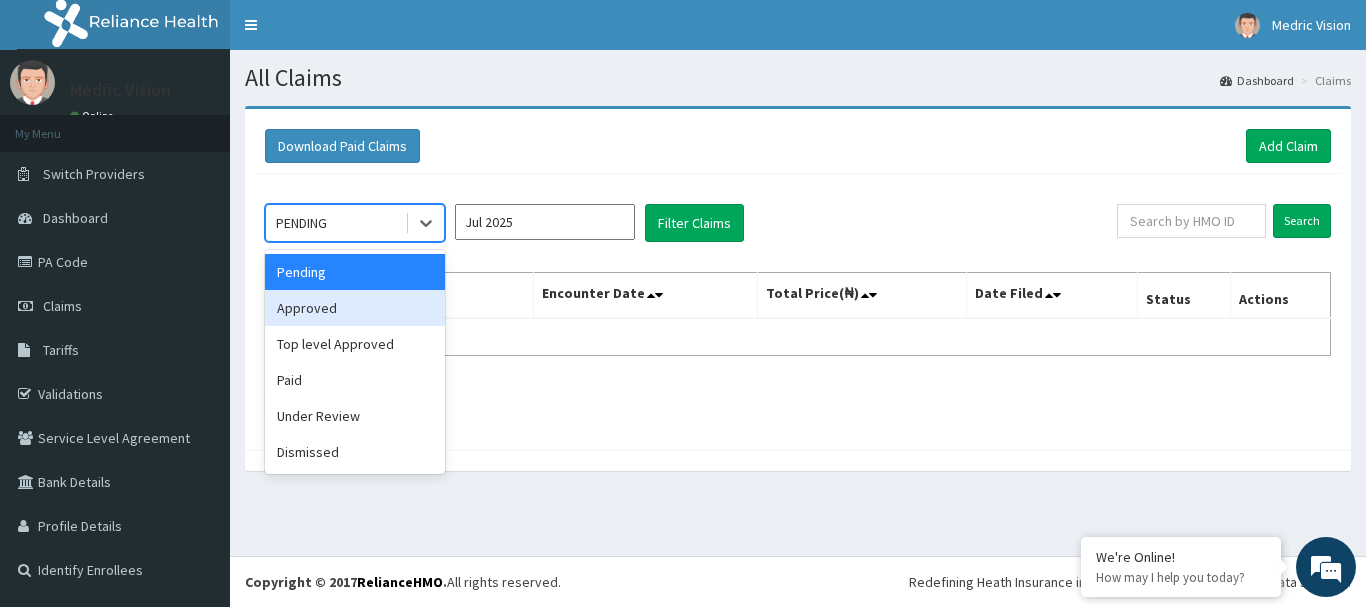 click on "Approved" at bounding box center [355, 308] 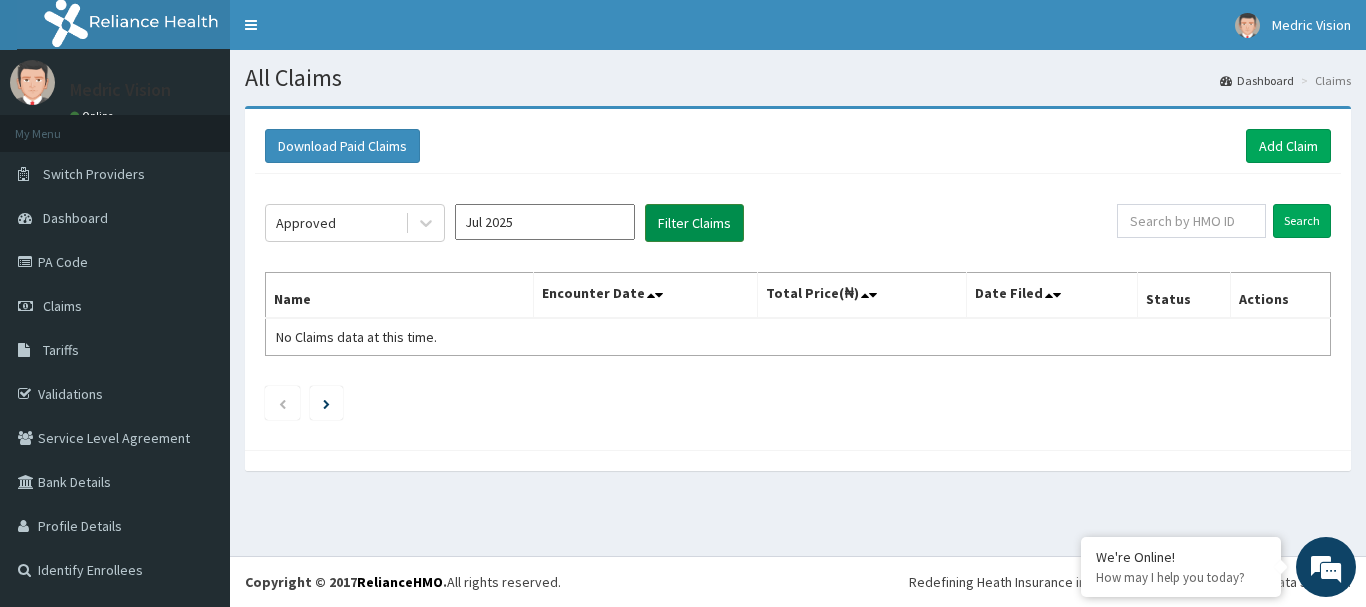 click on "Filter Claims" at bounding box center (694, 223) 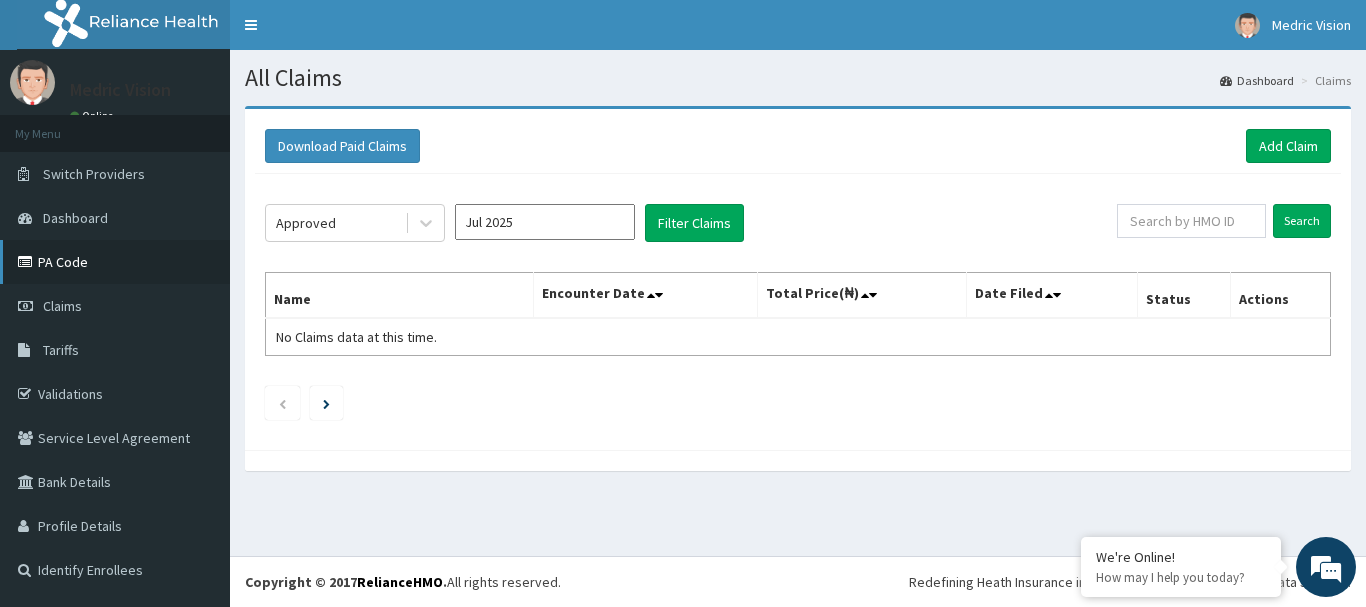 click on "PA Code" at bounding box center [115, 262] 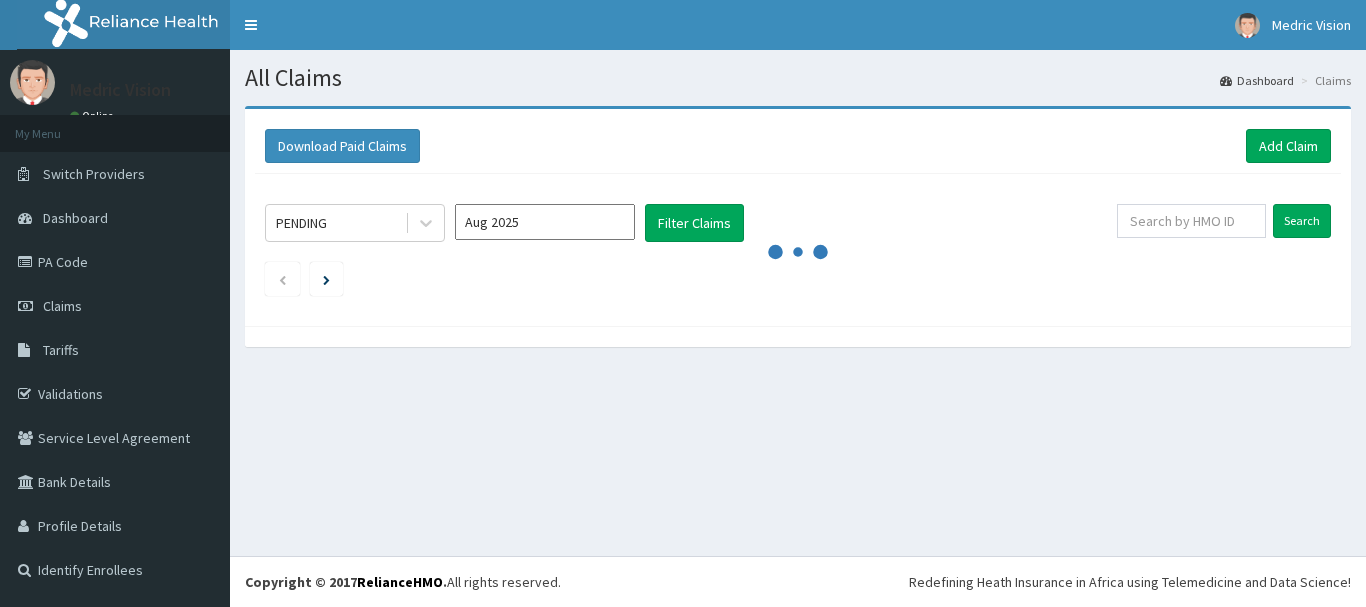 scroll, scrollTop: 0, scrollLeft: 0, axis: both 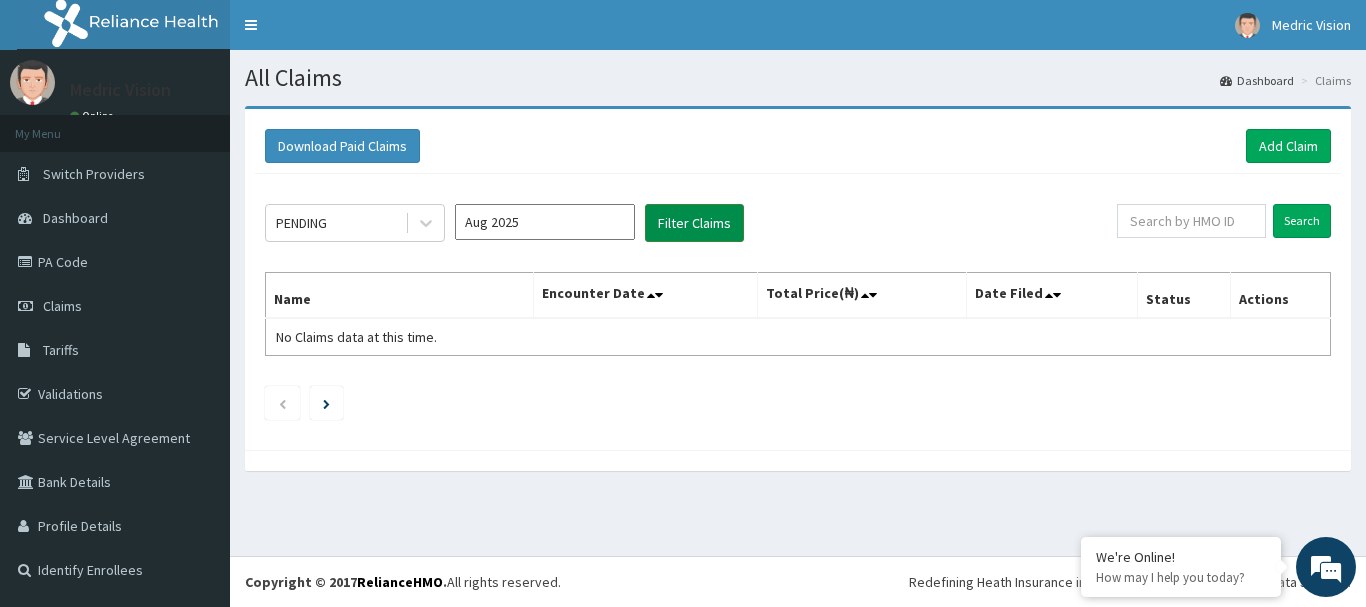 click on "Filter Claims" at bounding box center (694, 223) 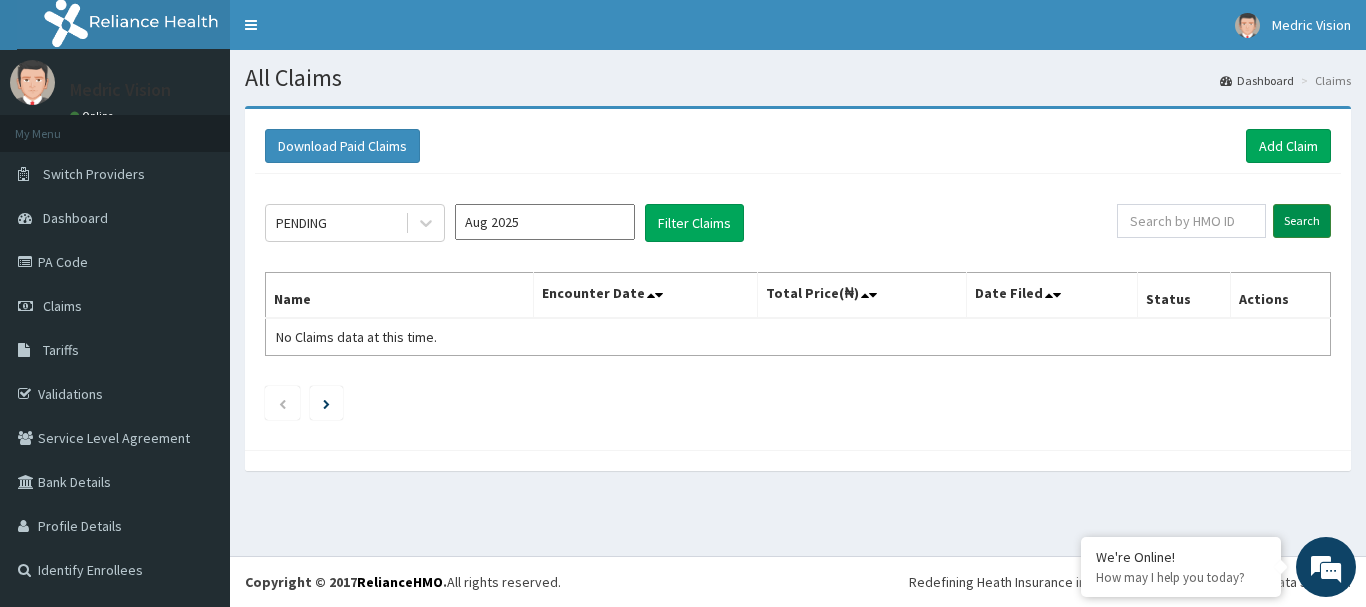 click on "Search" at bounding box center (1302, 221) 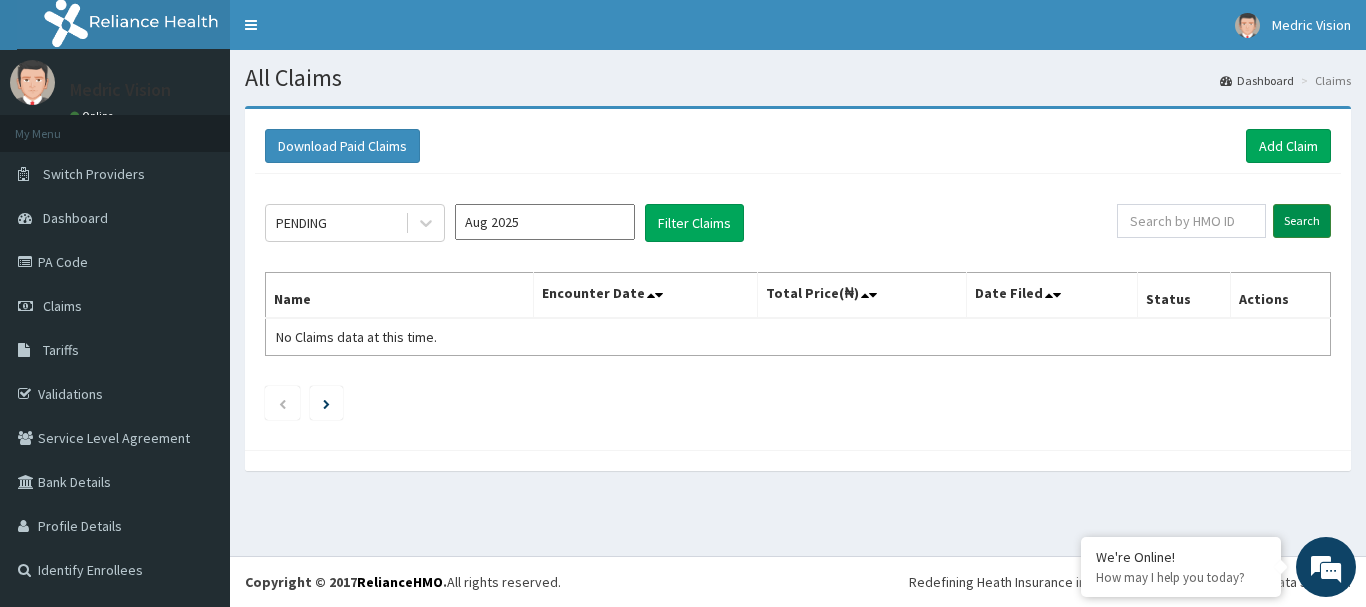 scroll, scrollTop: 0, scrollLeft: 0, axis: both 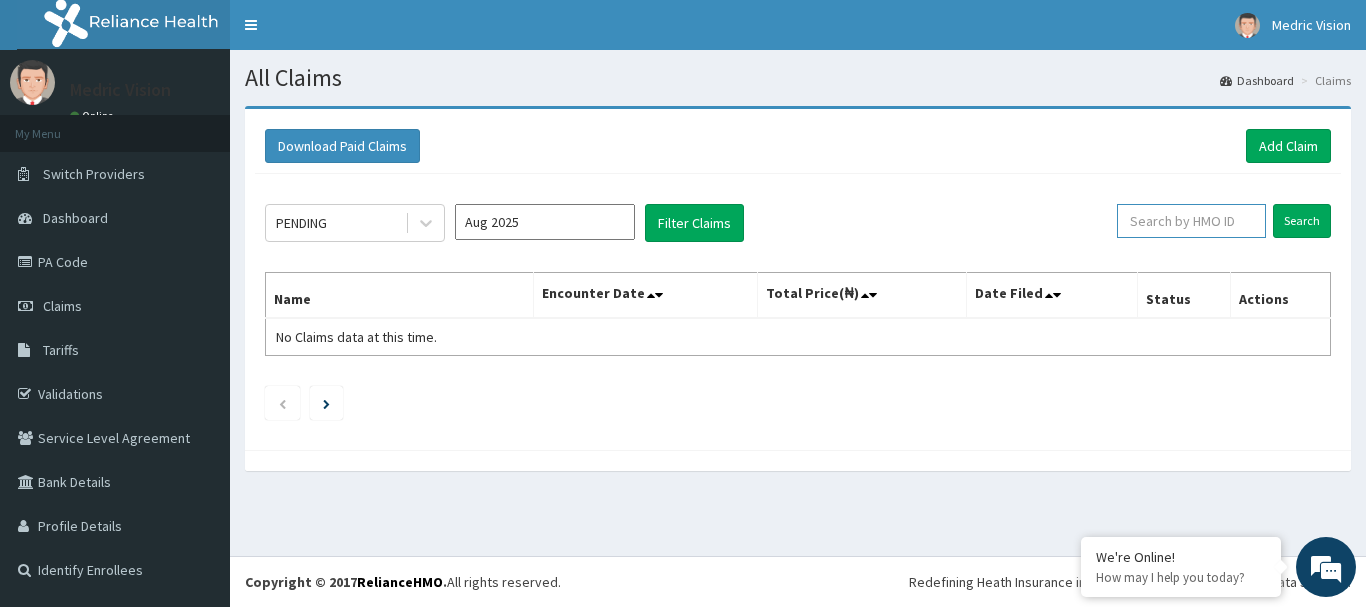 click at bounding box center (1191, 221) 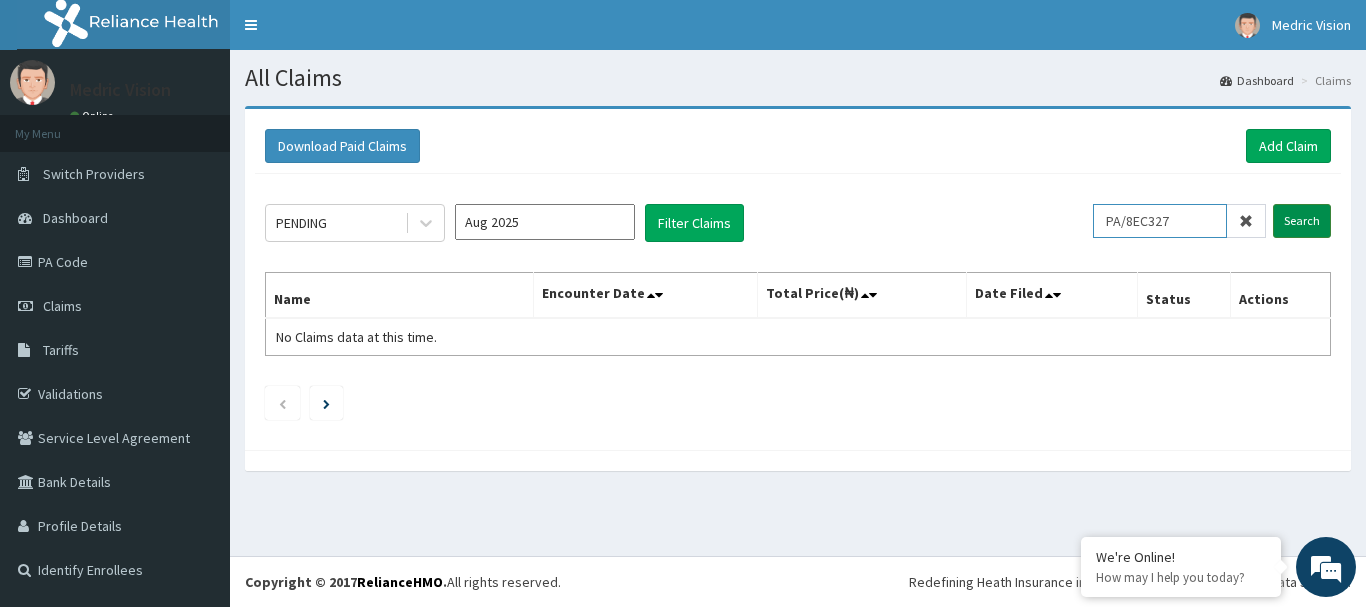 type on "PA/8EC327" 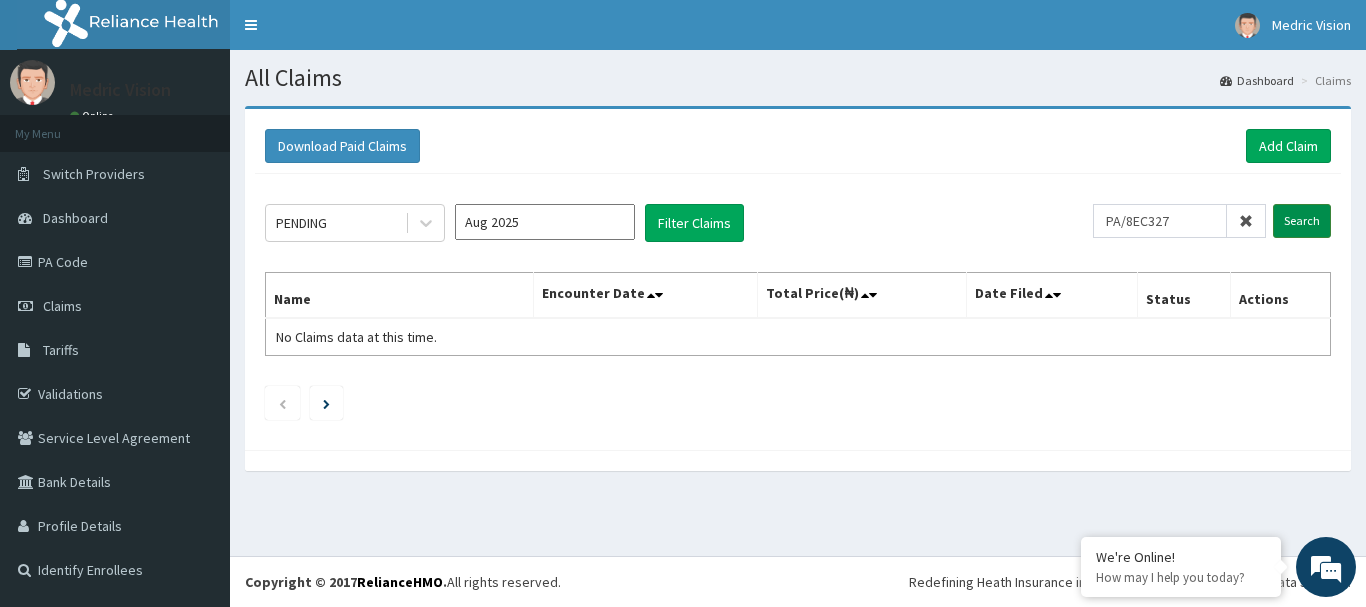 click on "Search" at bounding box center [1302, 221] 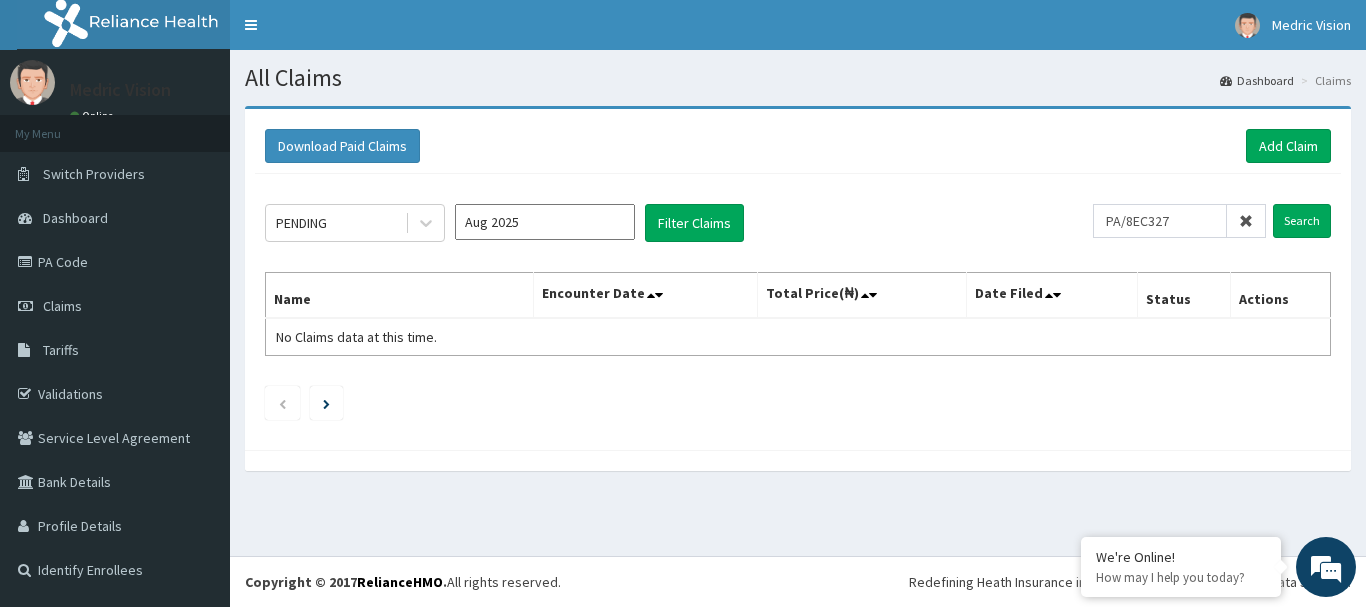 click on "Aug 2025" at bounding box center (545, 223) 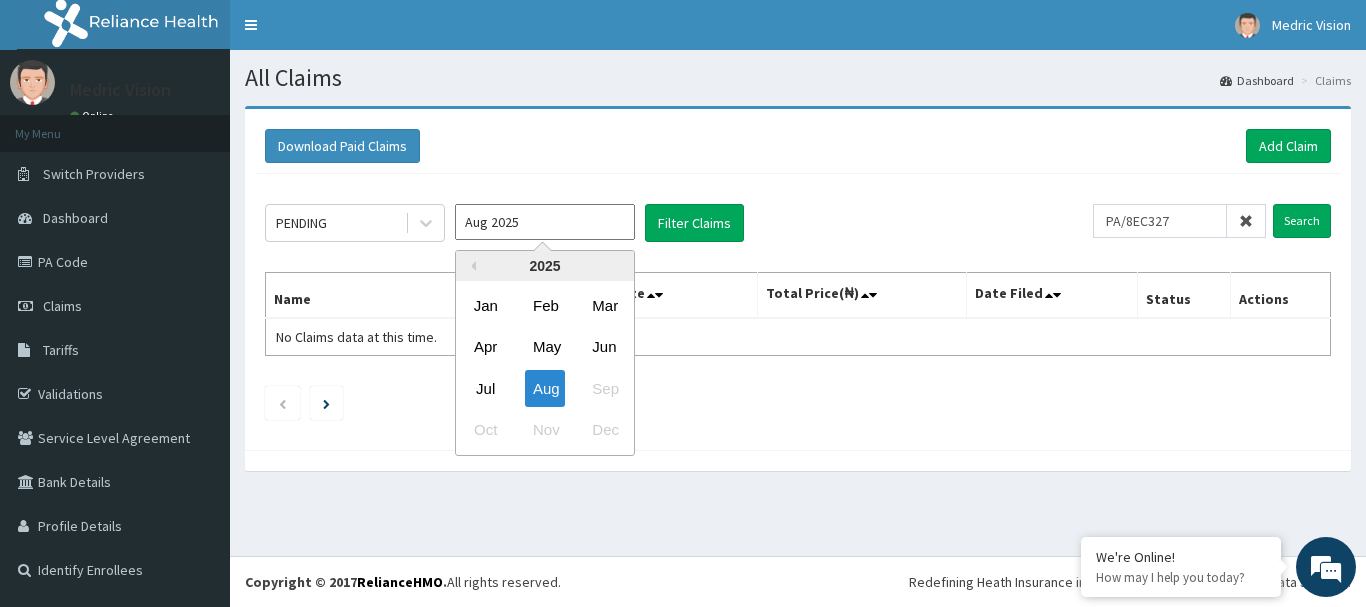 click on "Aug 2025" at bounding box center [545, 222] 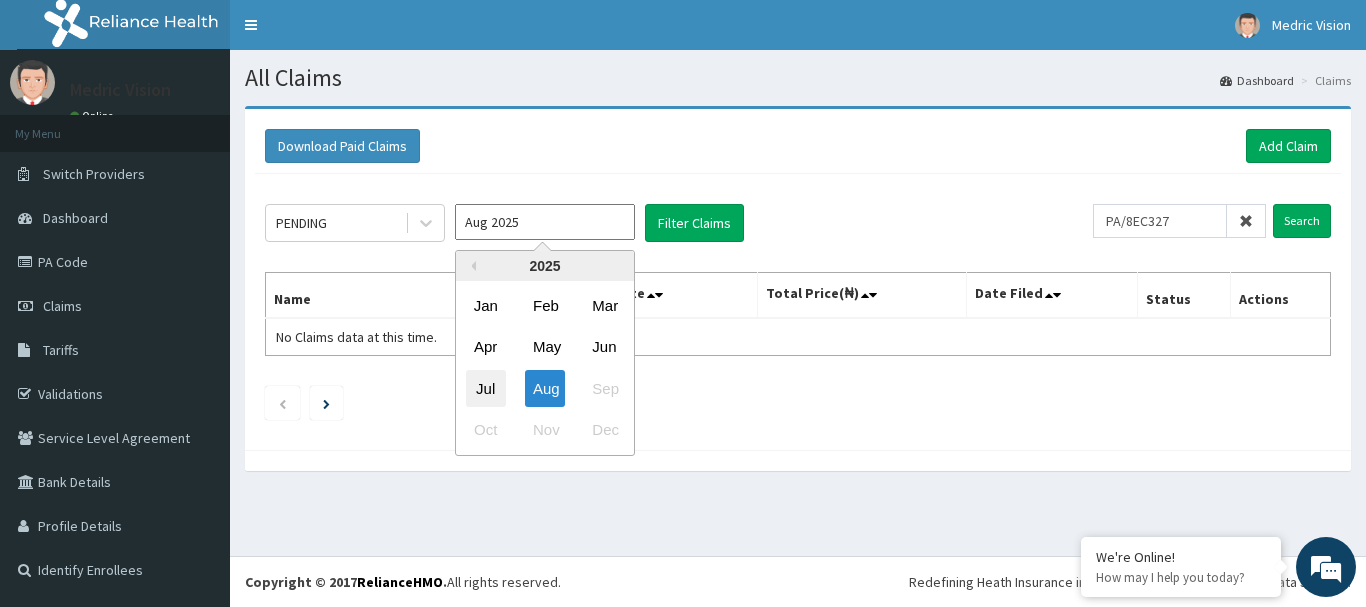 click on "Jul" at bounding box center (486, 388) 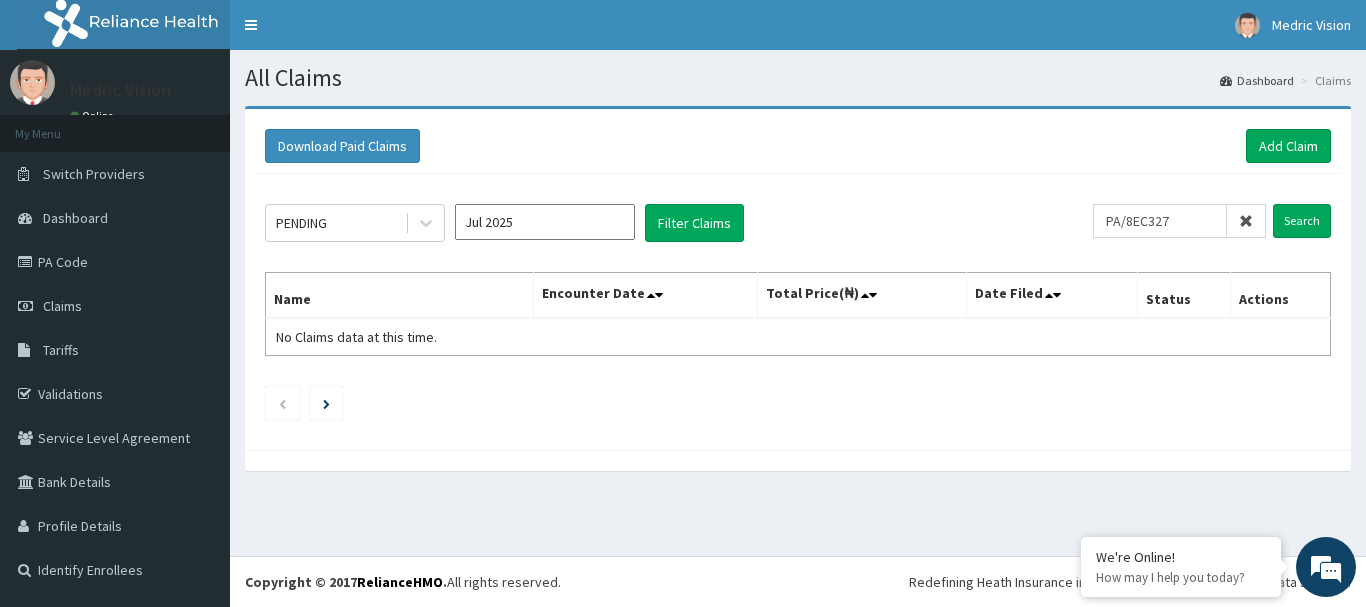 click at bounding box center [1246, 221] 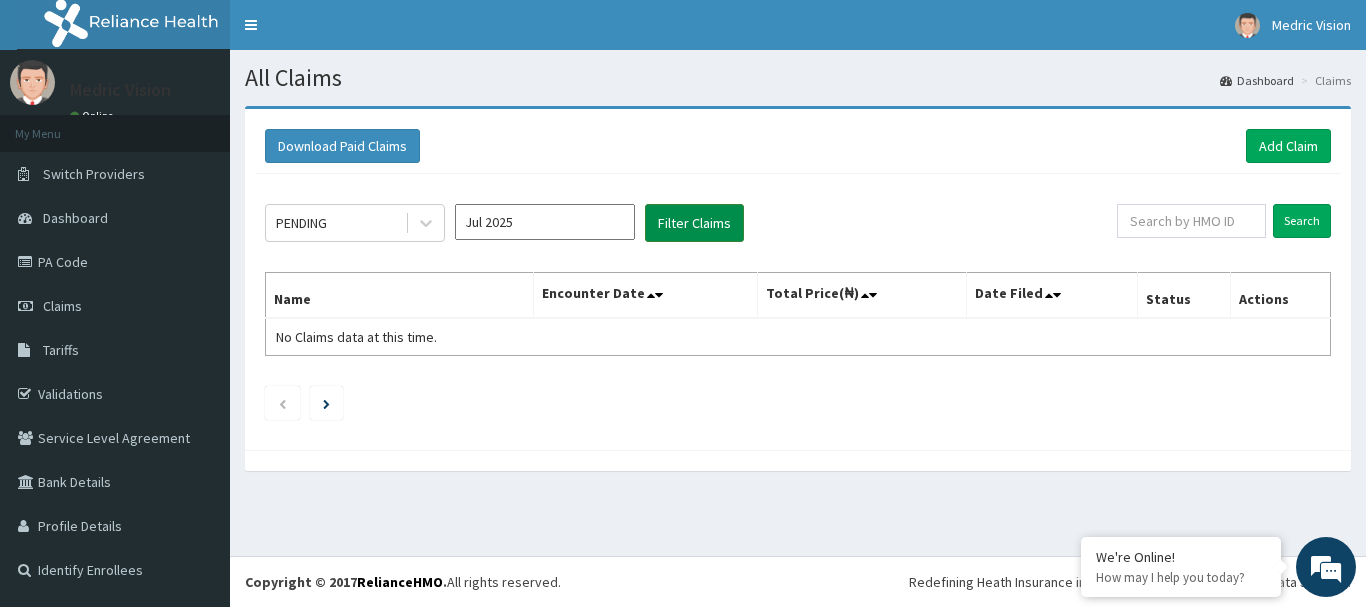 click on "Filter Claims" at bounding box center [694, 223] 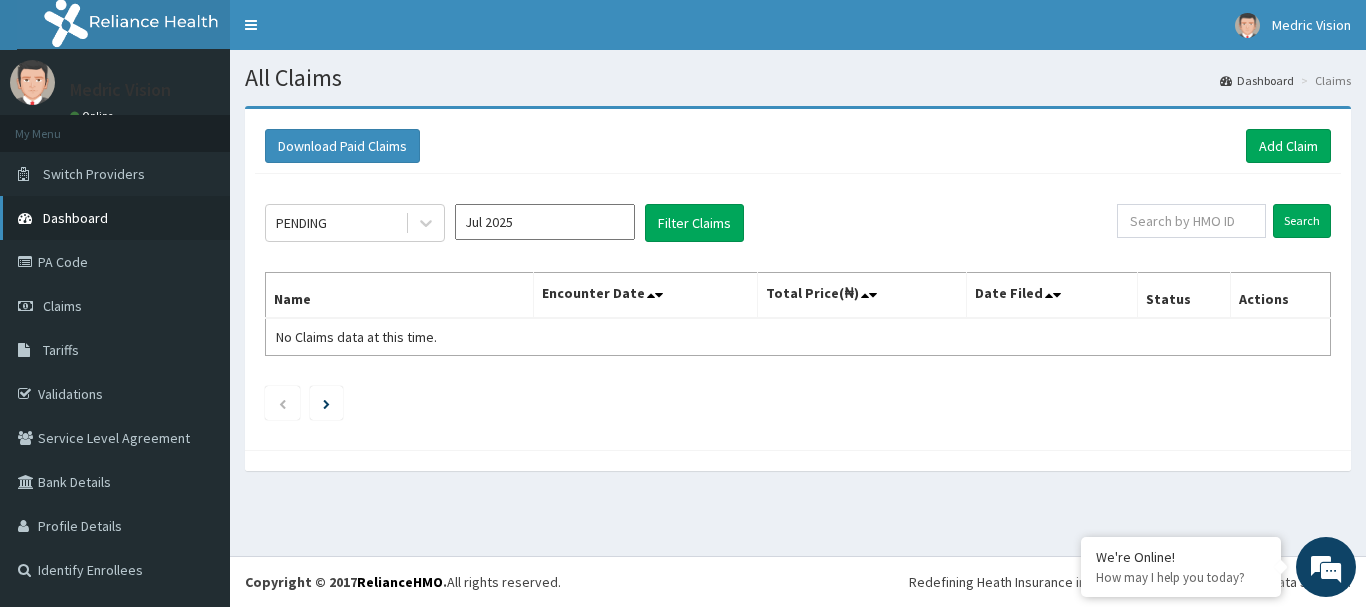 click on "Dashboard" at bounding box center (115, 218) 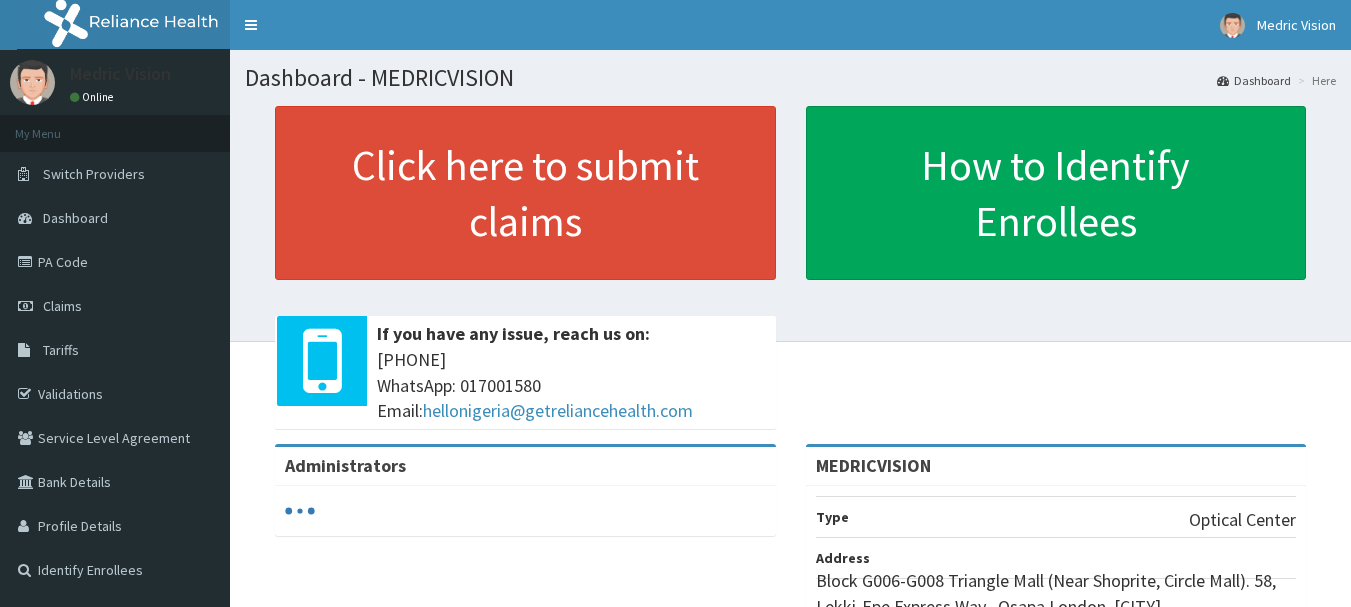 scroll, scrollTop: 0, scrollLeft: 0, axis: both 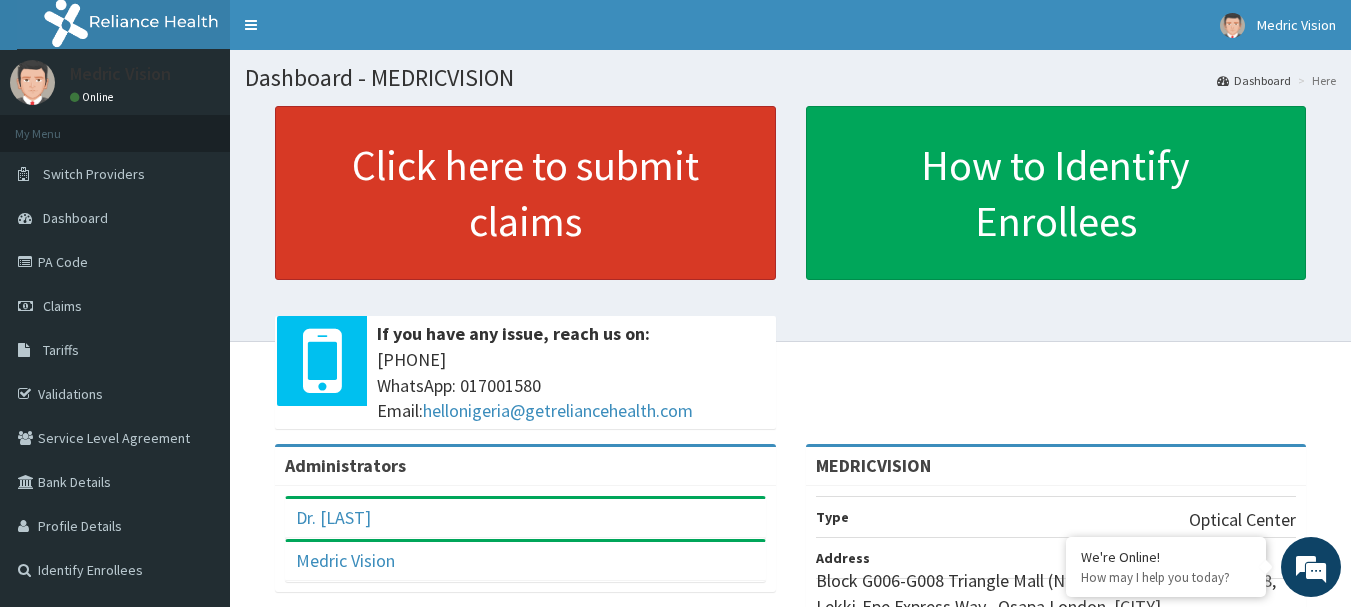 click on "Click here to submit claims" at bounding box center [525, 193] 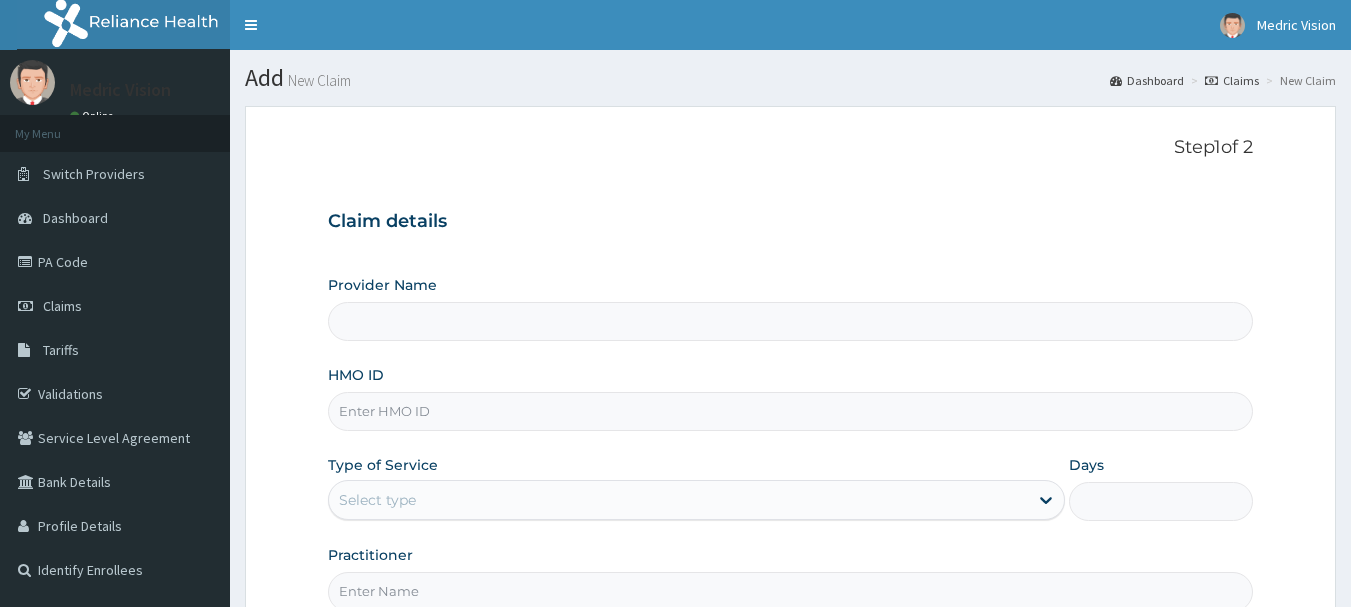 scroll, scrollTop: 0, scrollLeft: 0, axis: both 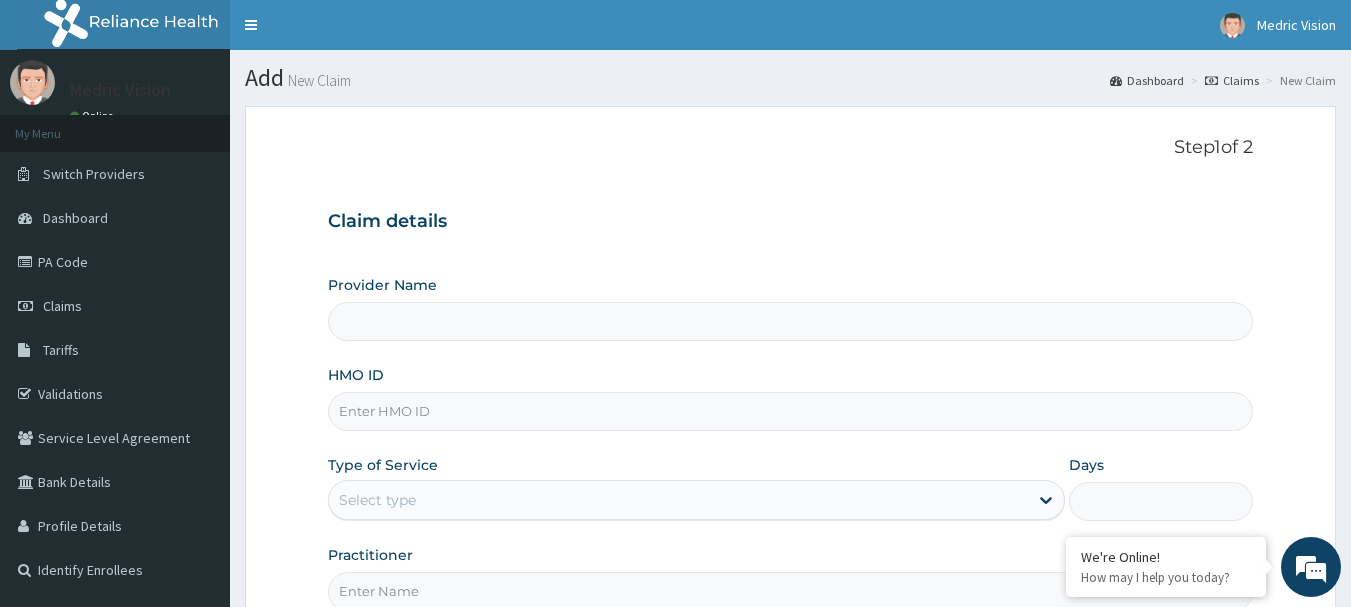 type on "MEDRICVISION" 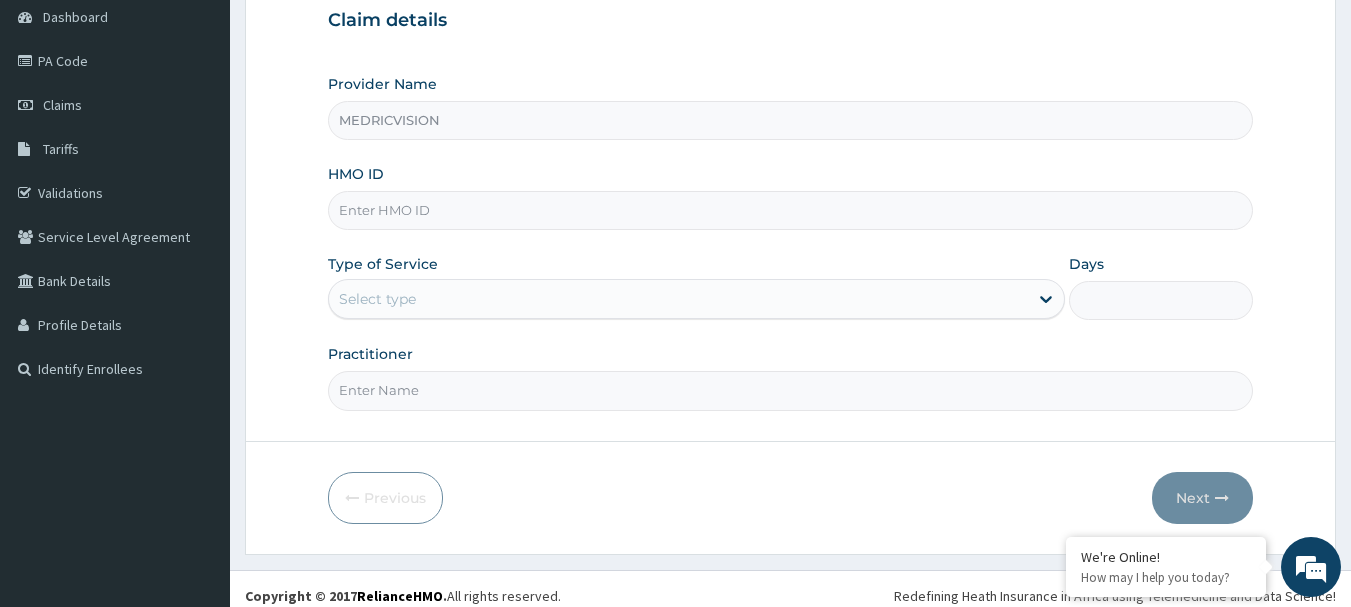 scroll, scrollTop: 215, scrollLeft: 0, axis: vertical 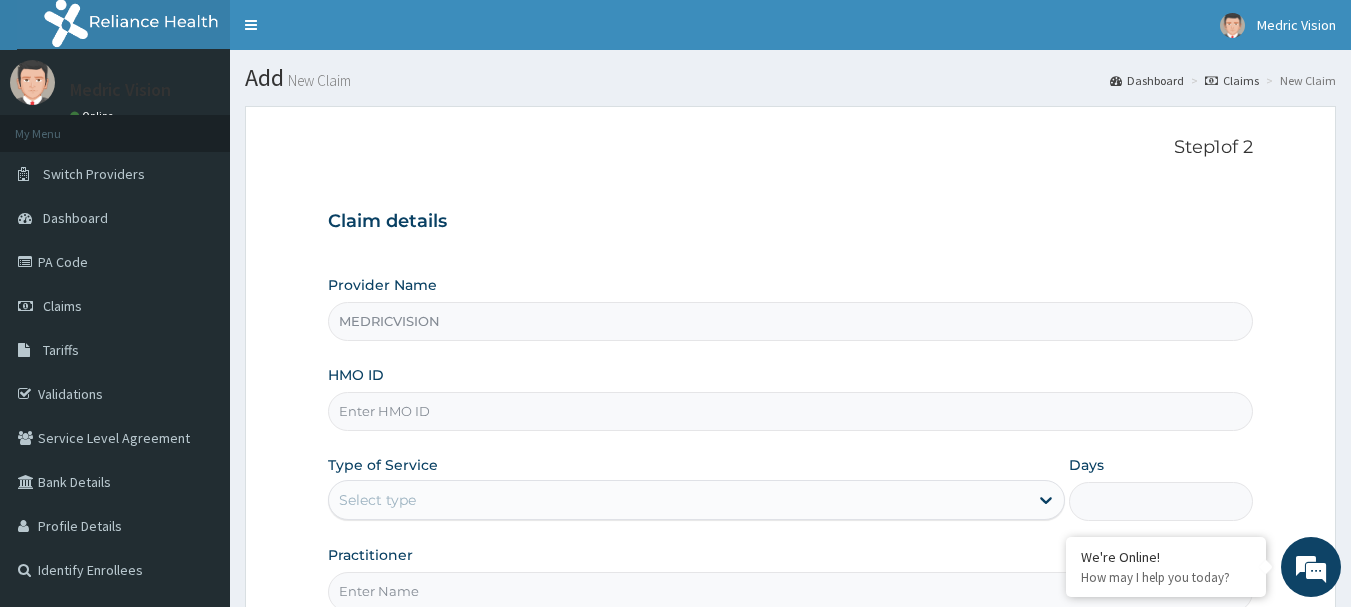 click on "Claims" at bounding box center [1232, 80] 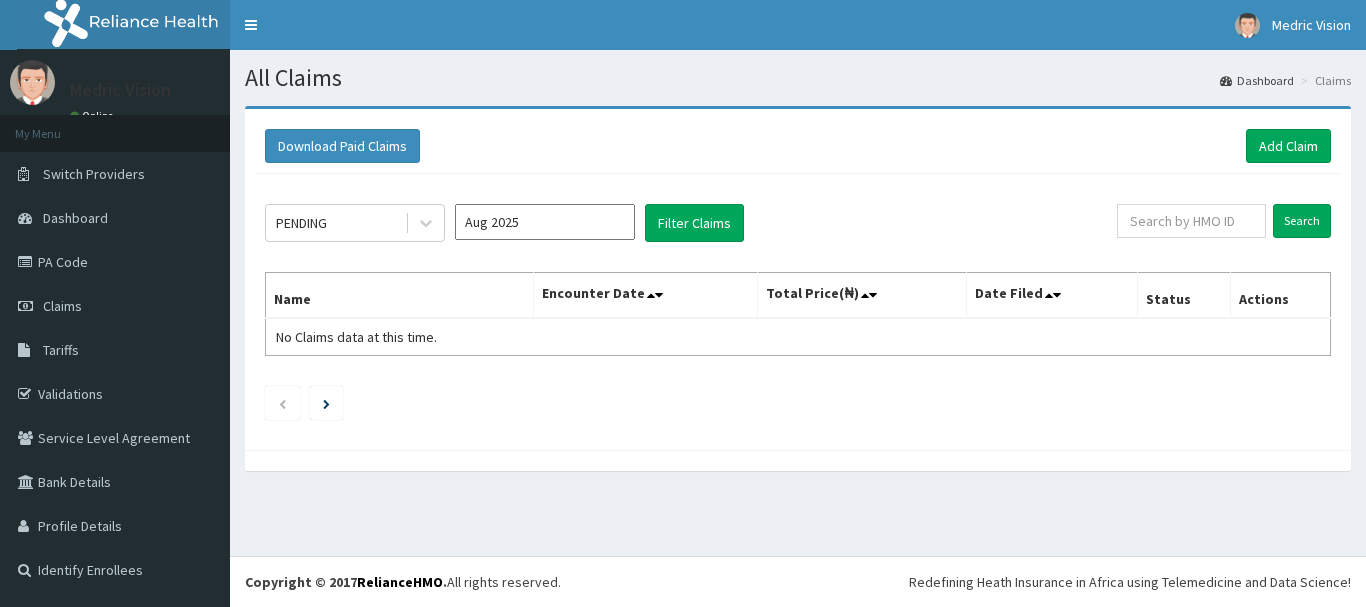 scroll, scrollTop: 0, scrollLeft: 0, axis: both 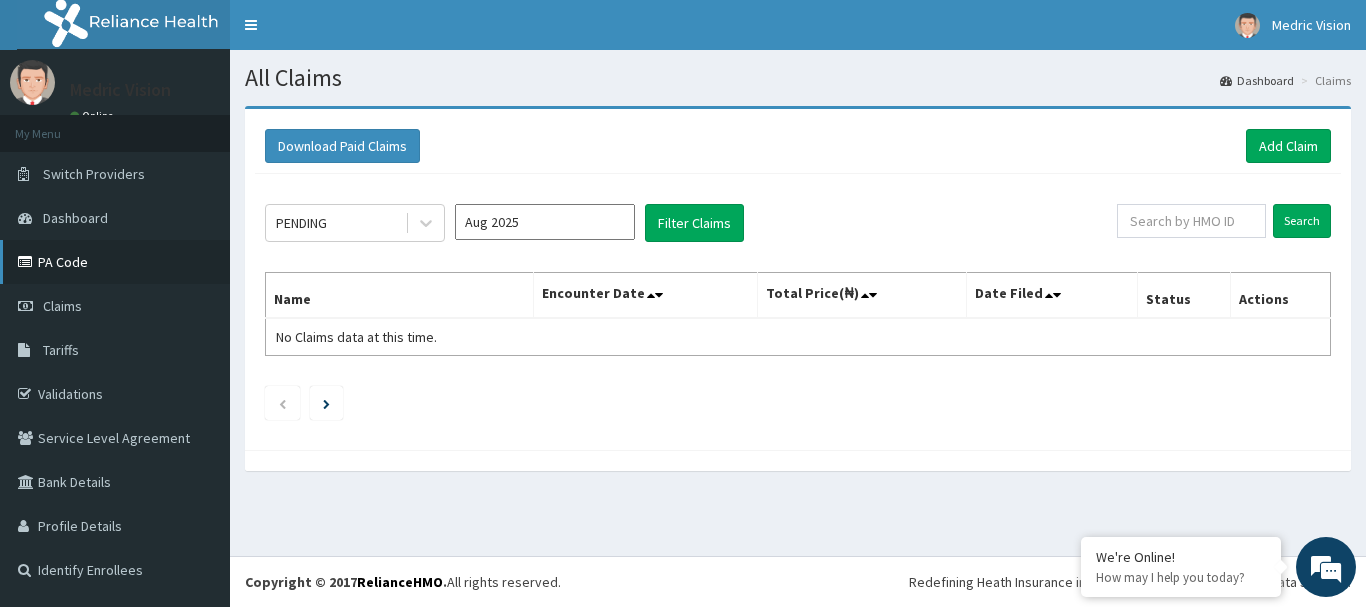 click on "PA Code" at bounding box center [115, 262] 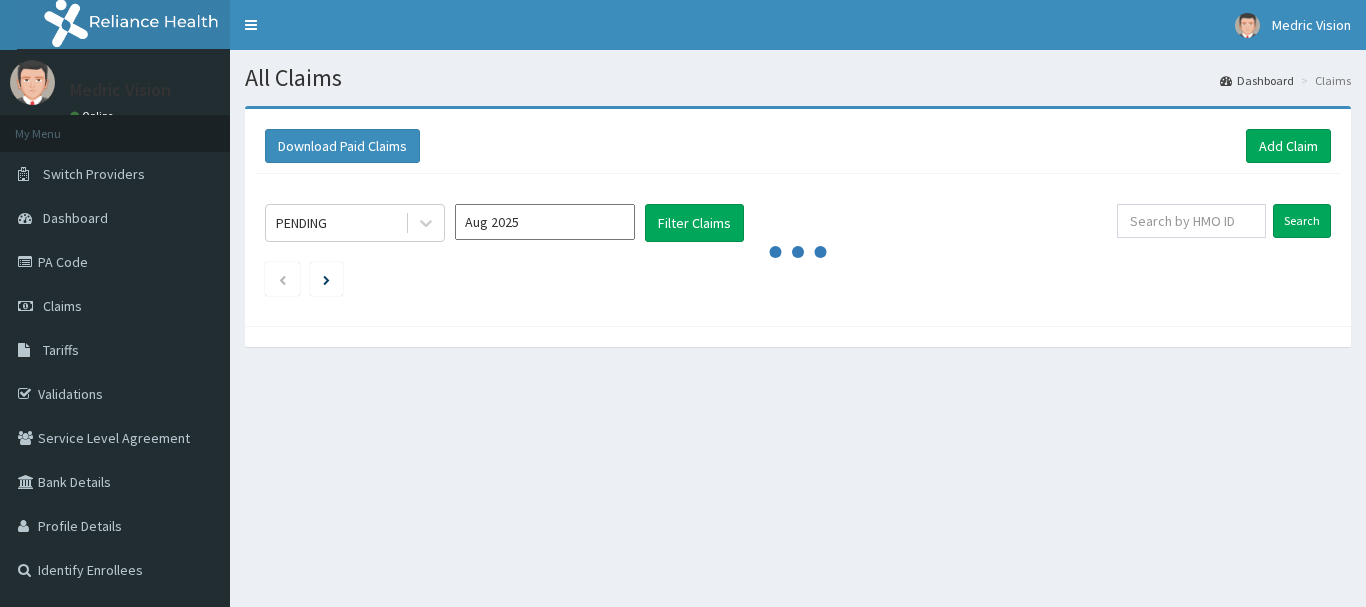 scroll, scrollTop: 0, scrollLeft: 0, axis: both 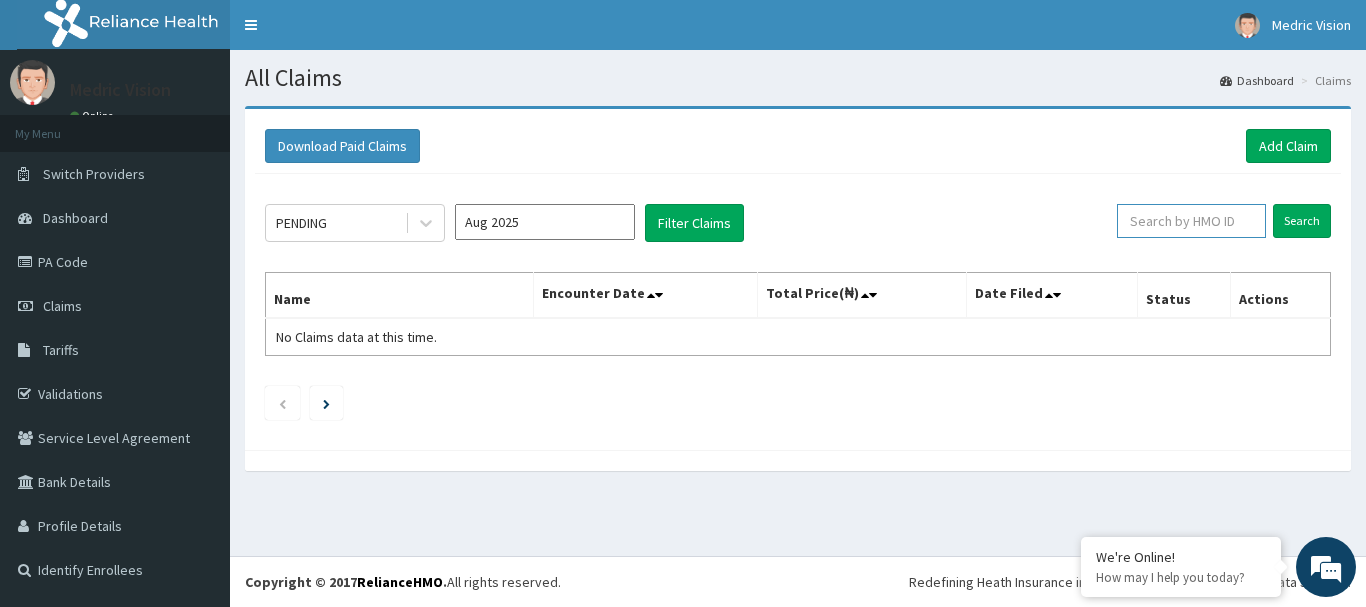 click at bounding box center [1191, 221] 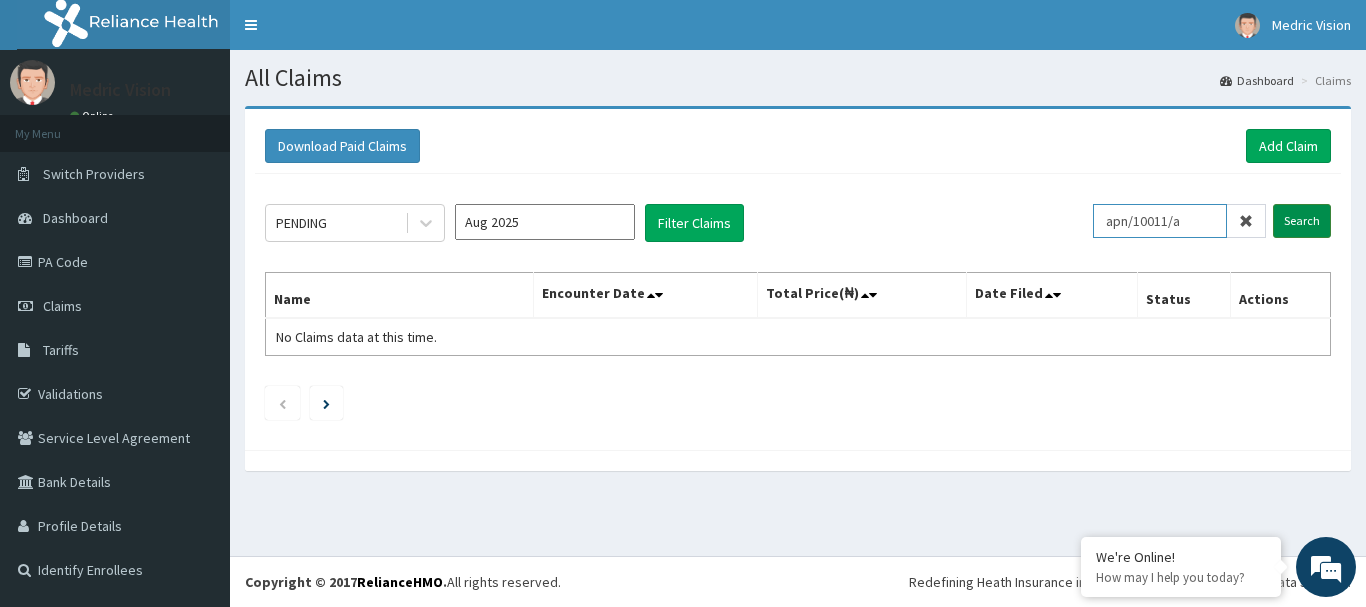 type on "apn/10011/a" 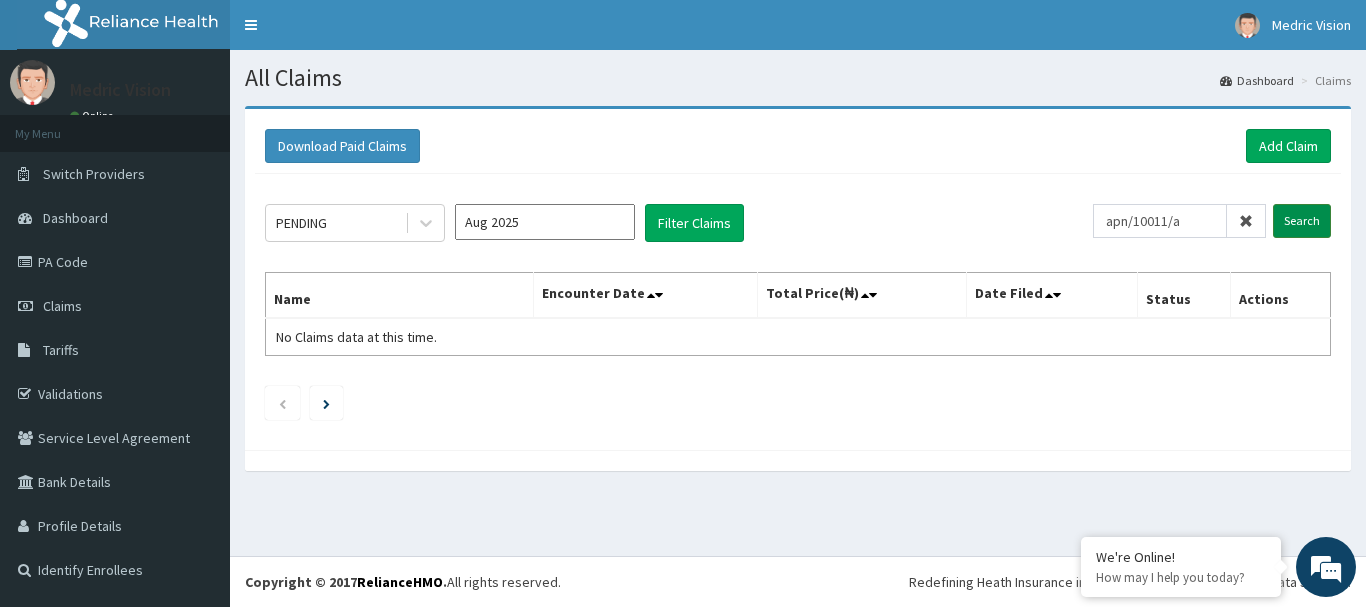 click on "Search" at bounding box center (1302, 221) 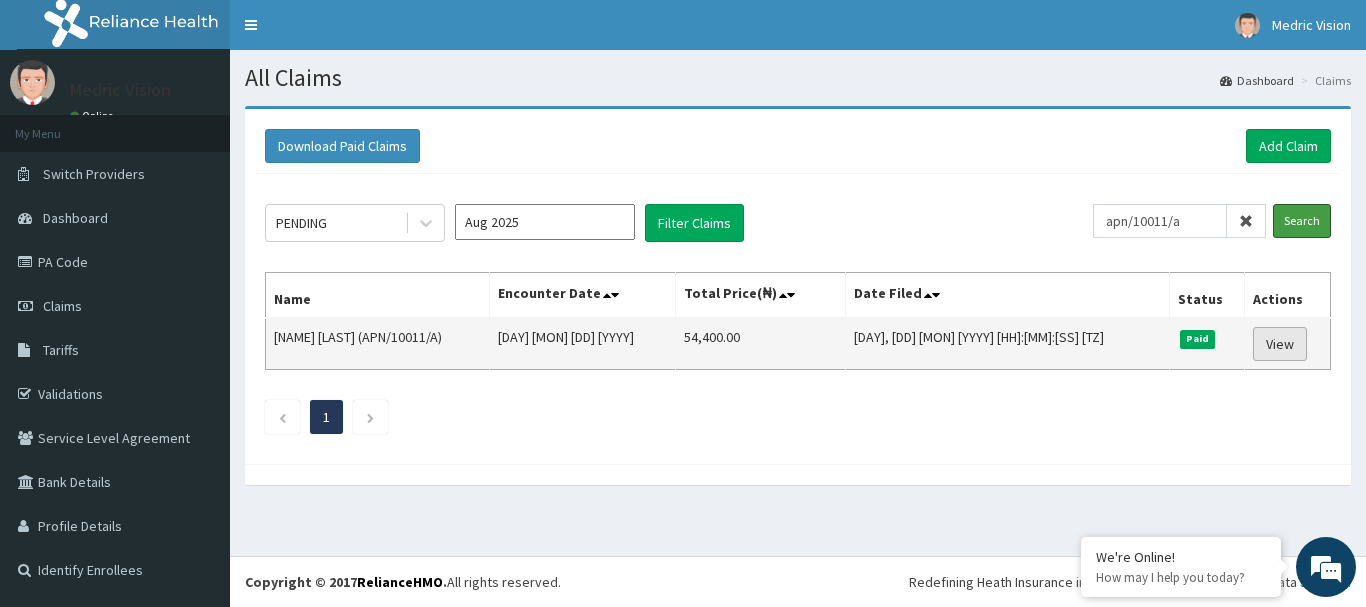 scroll, scrollTop: 0, scrollLeft: 0, axis: both 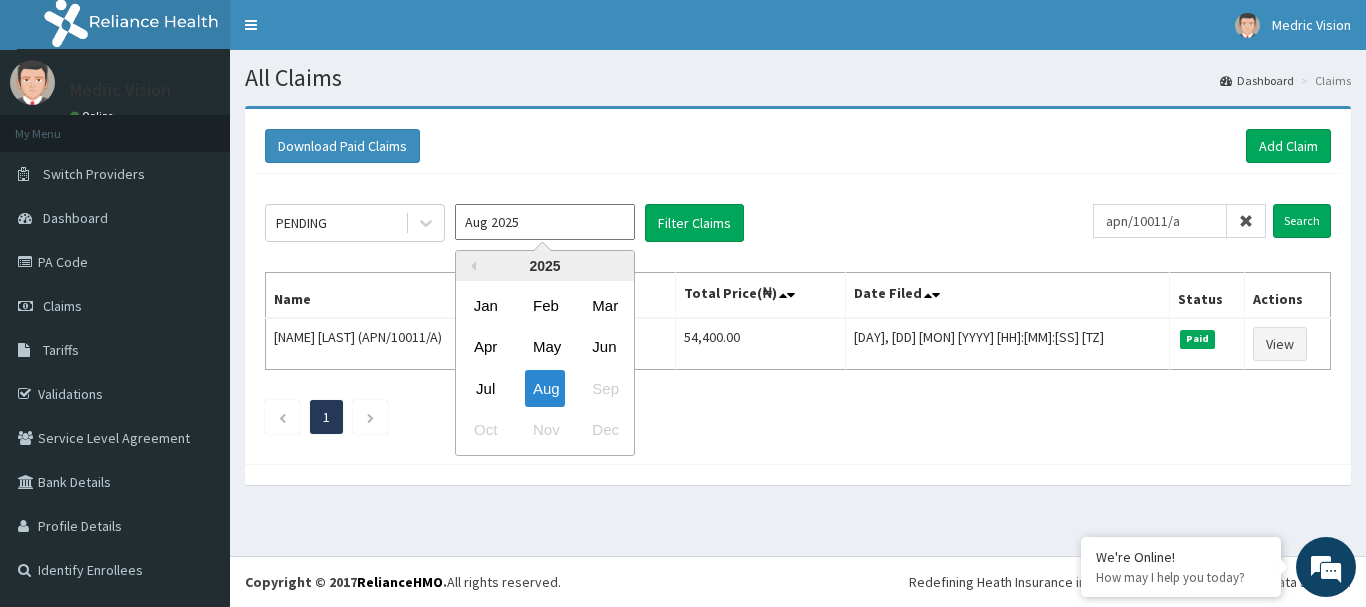 click on "Aug 2025" at bounding box center [545, 222] 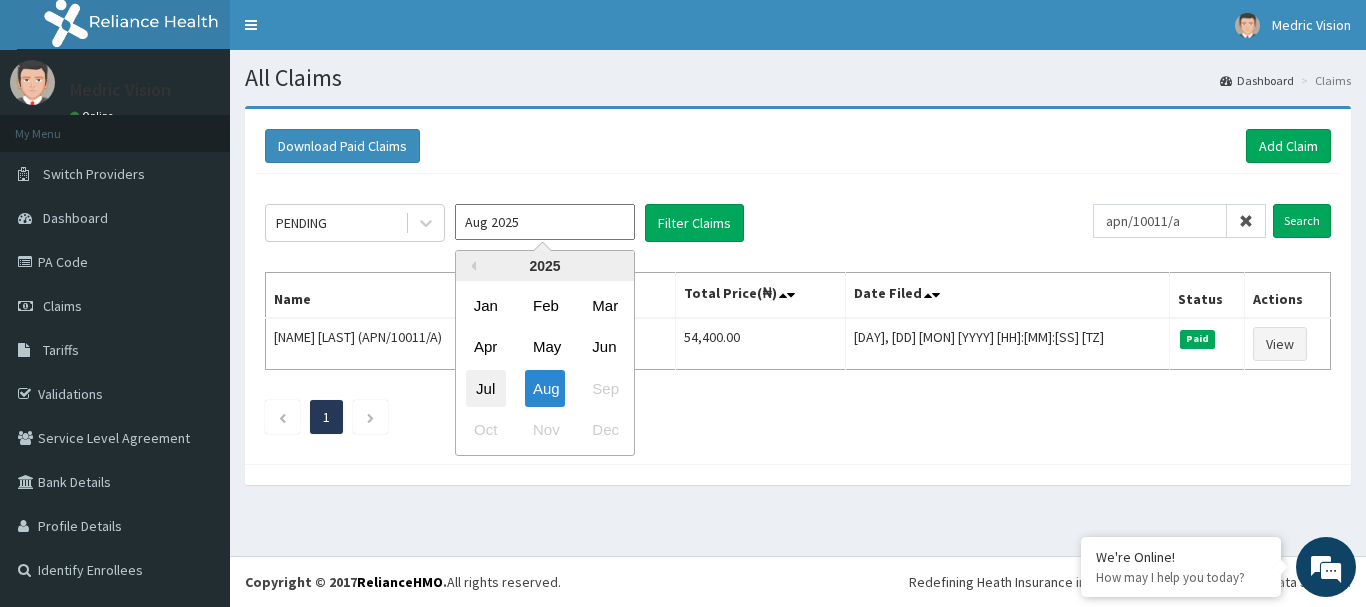 click on "Jul" at bounding box center (486, 388) 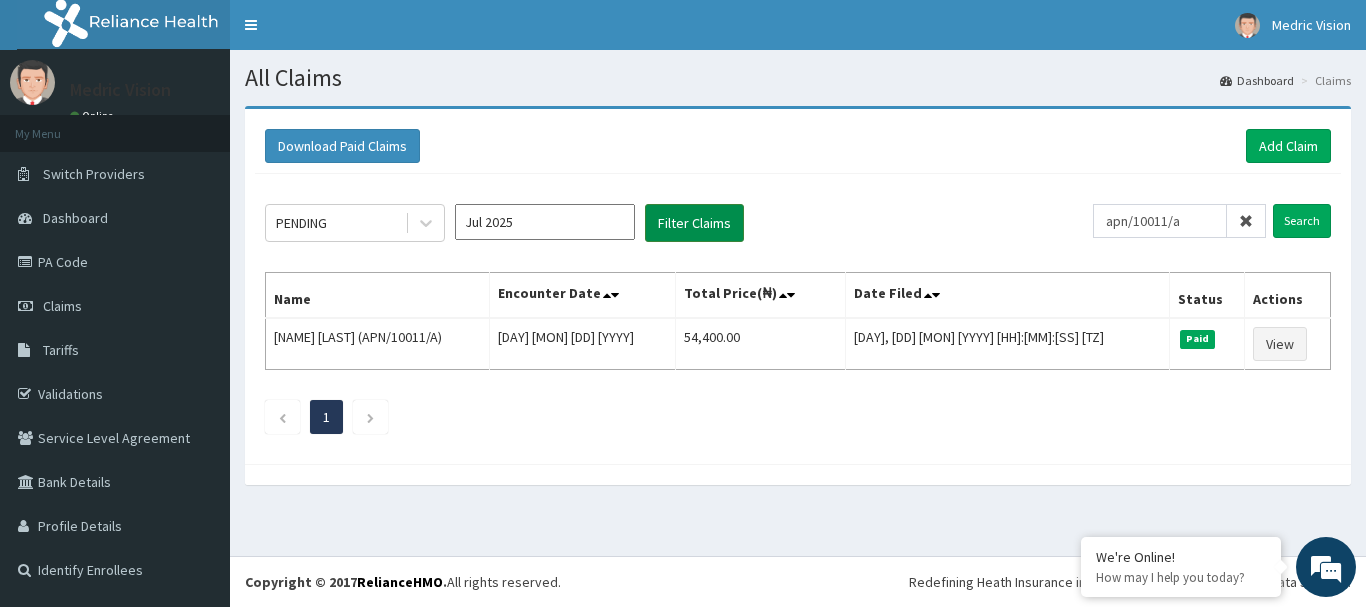 click on "Filter Claims" at bounding box center [694, 223] 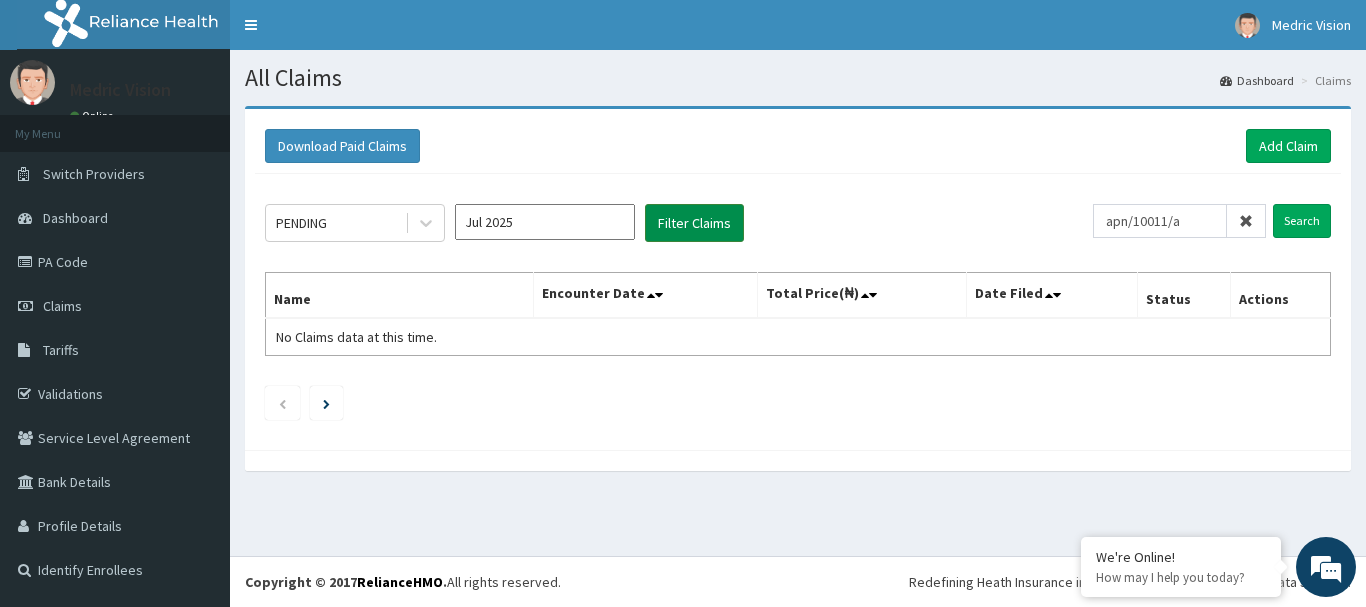 click on "Filter Claims" at bounding box center [694, 223] 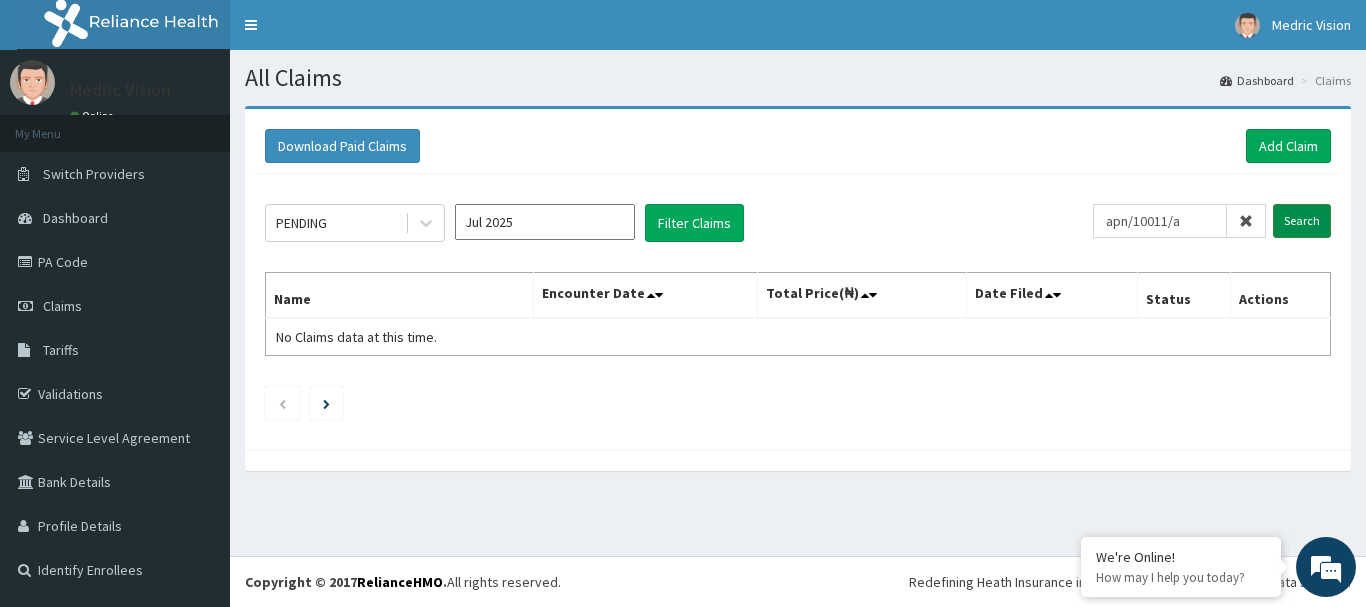 click on "Search" at bounding box center (1302, 221) 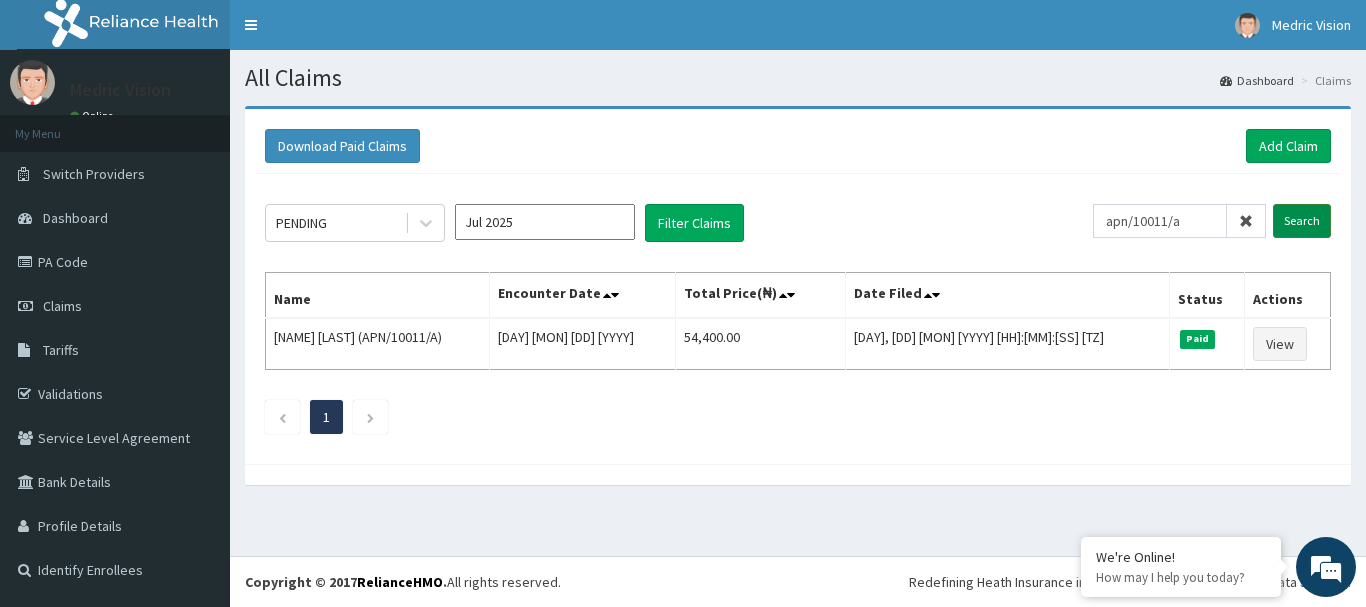 click on "Search" at bounding box center (1302, 221) 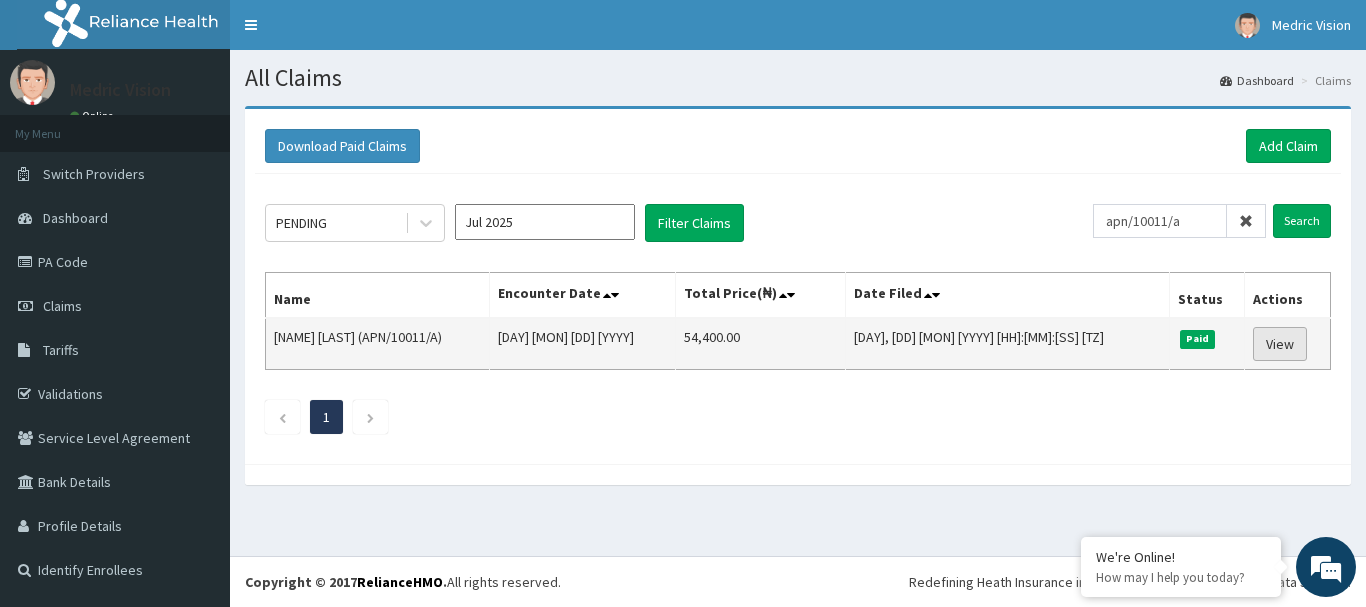 click on "View" at bounding box center (1280, 344) 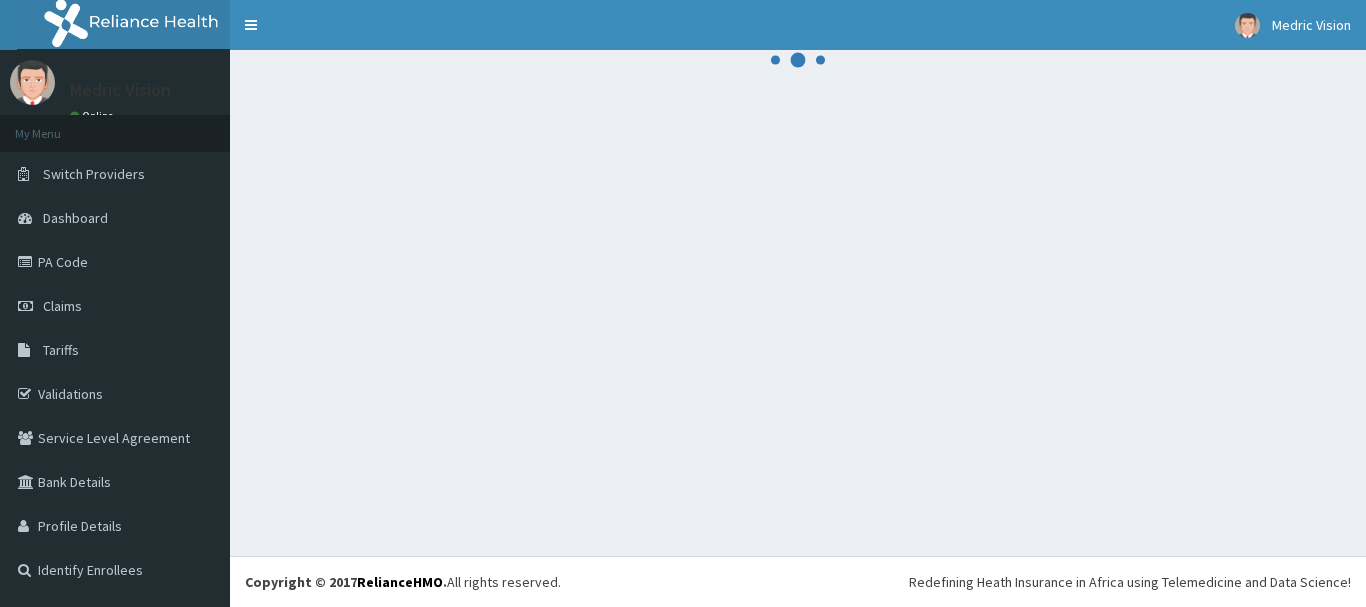 scroll, scrollTop: 0, scrollLeft: 0, axis: both 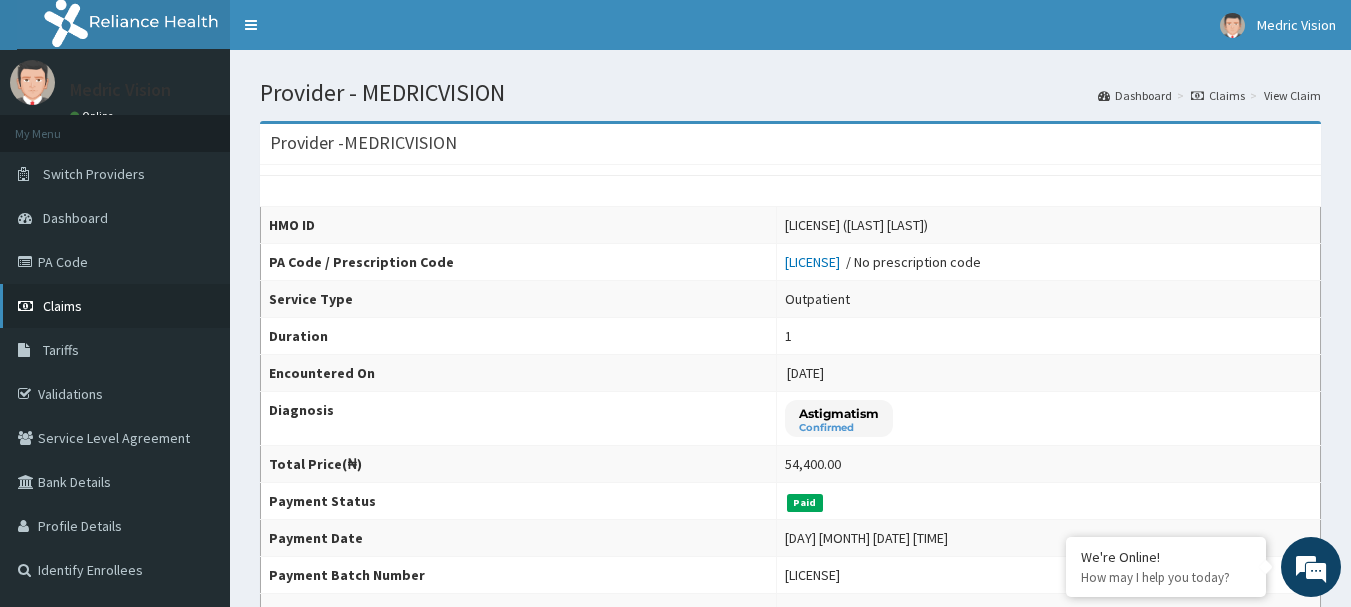 click on "Claims" at bounding box center [115, 306] 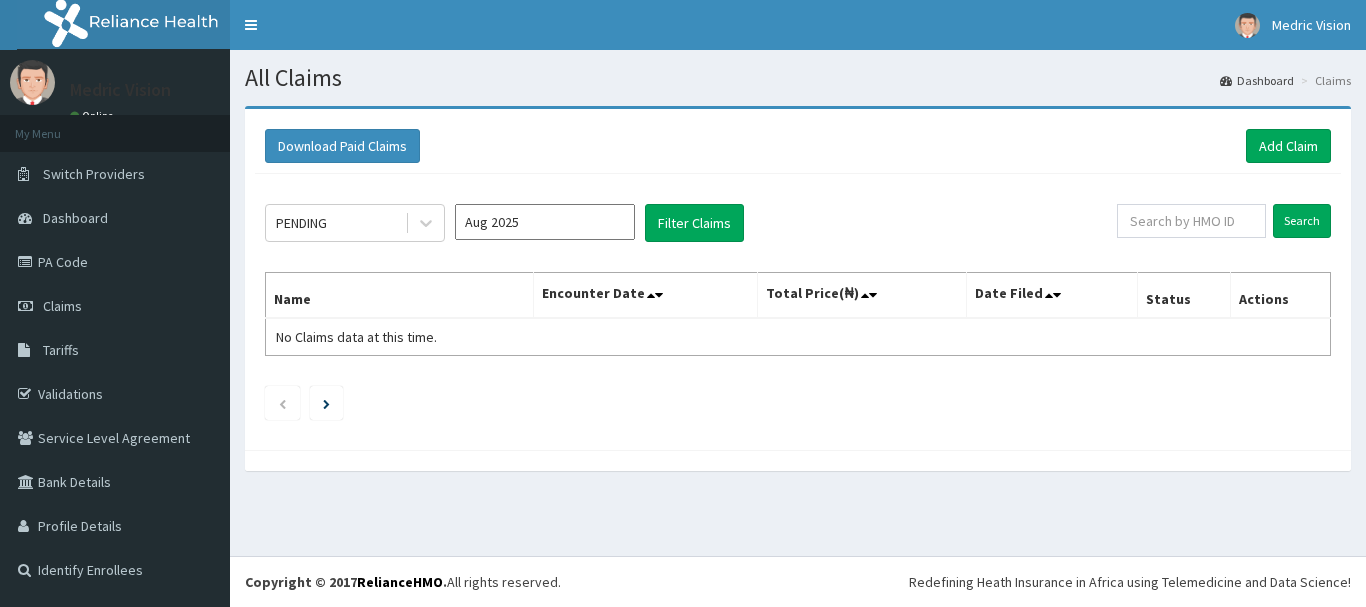 scroll, scrollTop: 0, scrollLeft: 0, axis: both 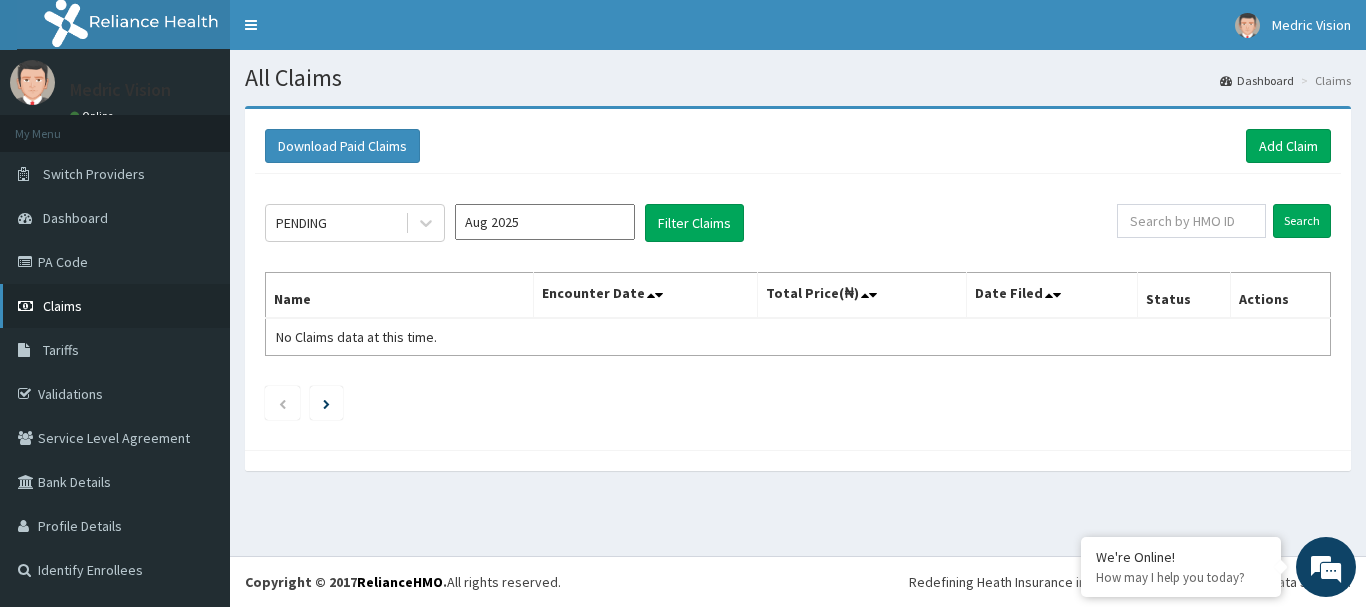 click on "Claims" at bounding box center (115, 306) 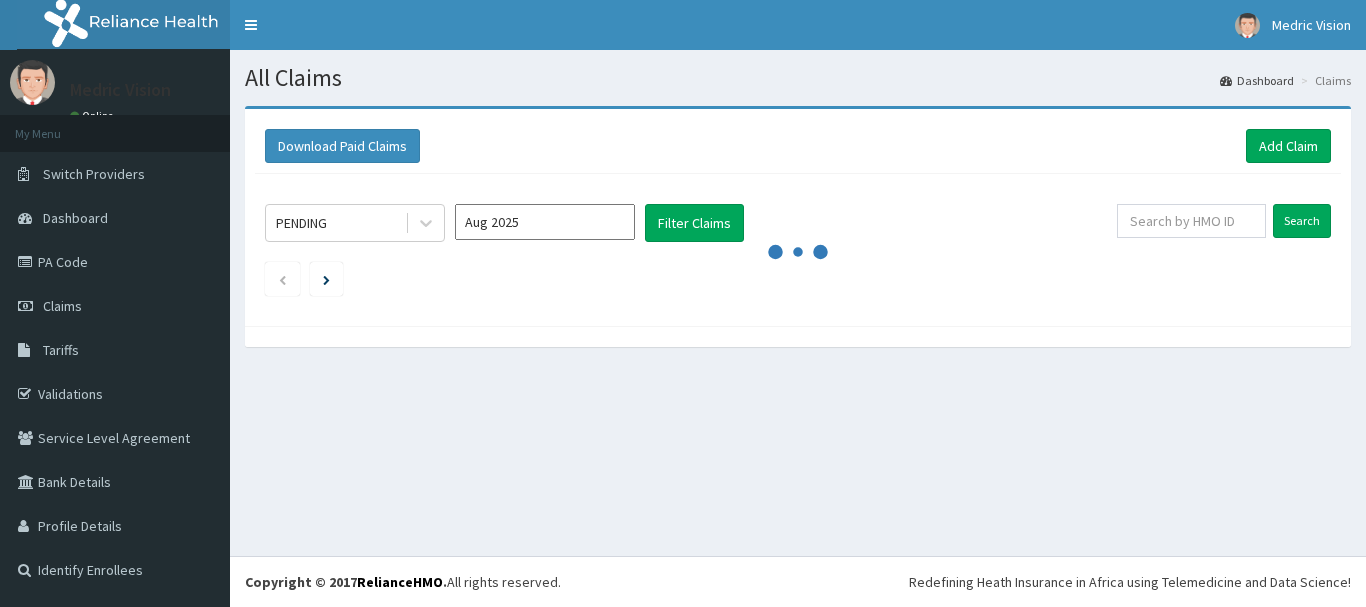 scroll, scrollTop: 0, scrollLeft: 0, axis: both 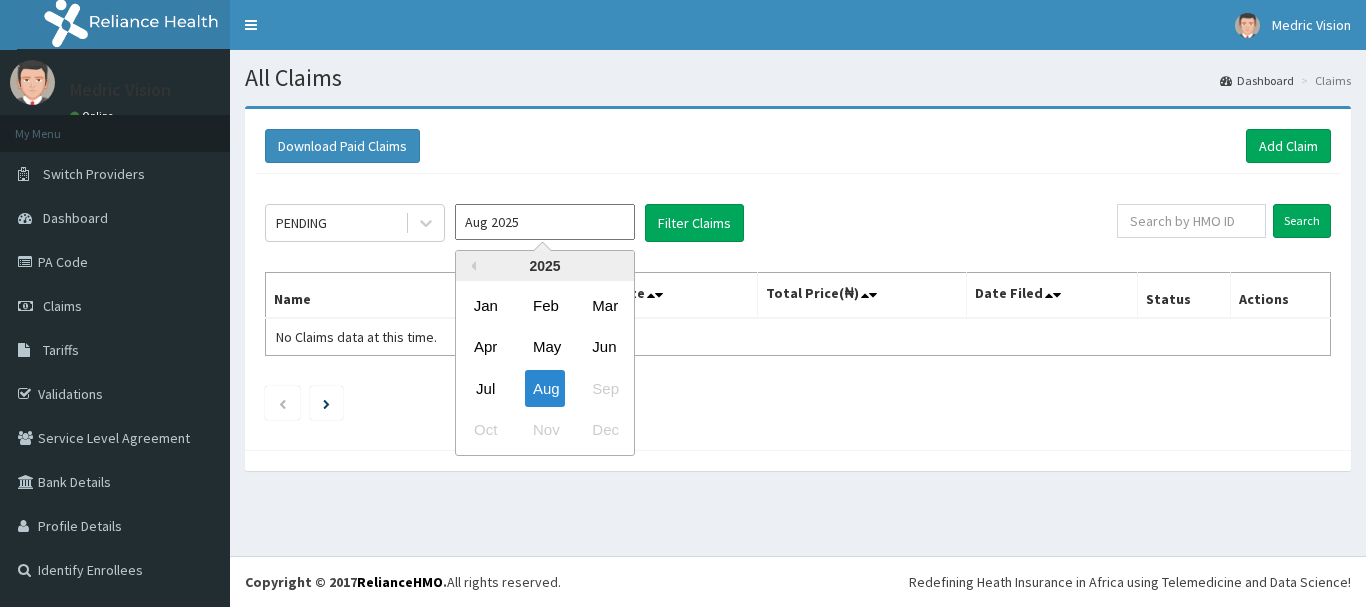 click on "Aug 2025" at bounding box center [545, 222] 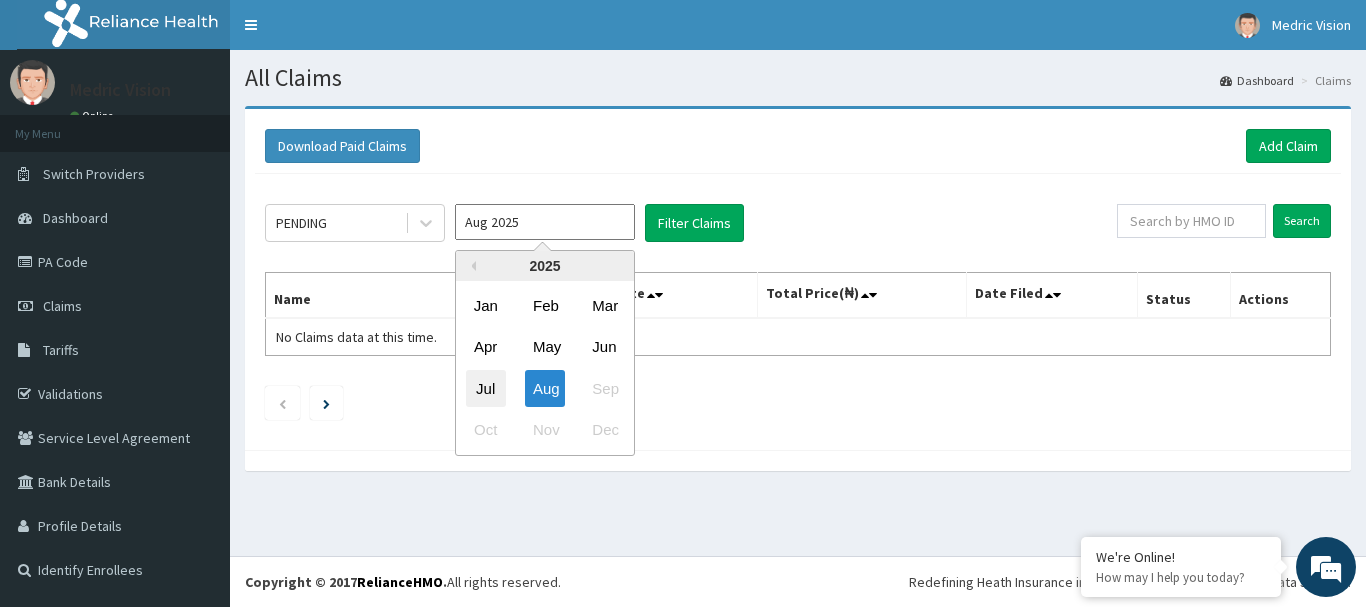 click on "Jul" at bounding box center [486, 388] 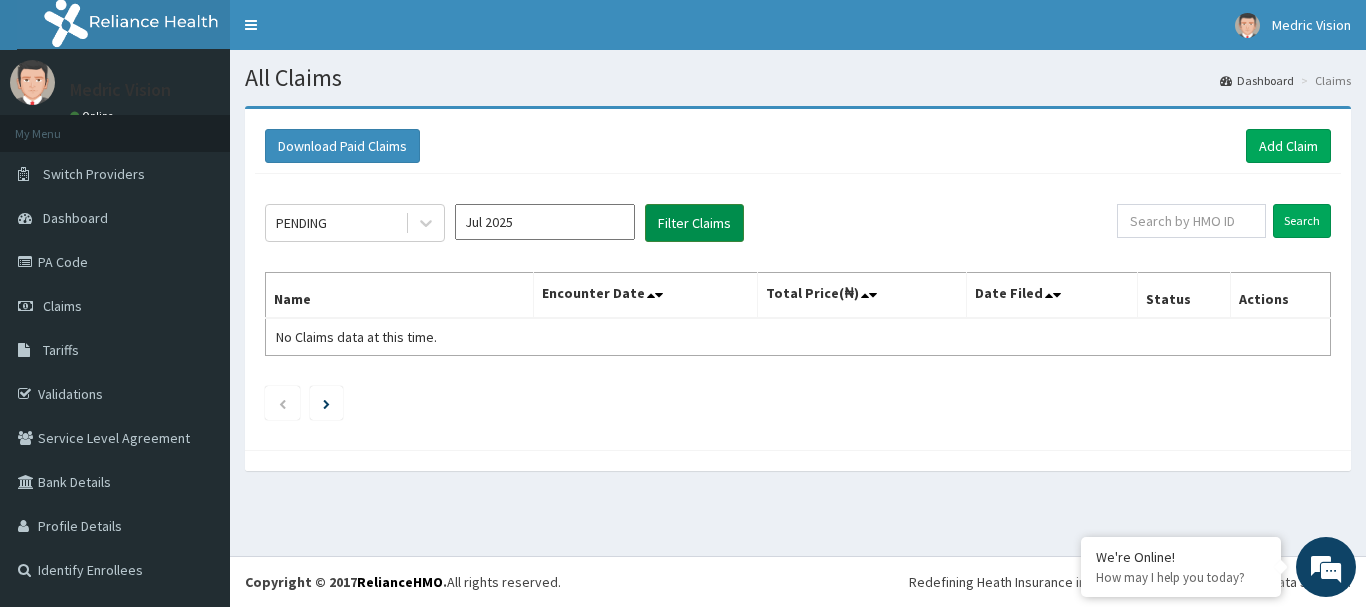 click on "Filter Claims" at bounding box center (694, 223) 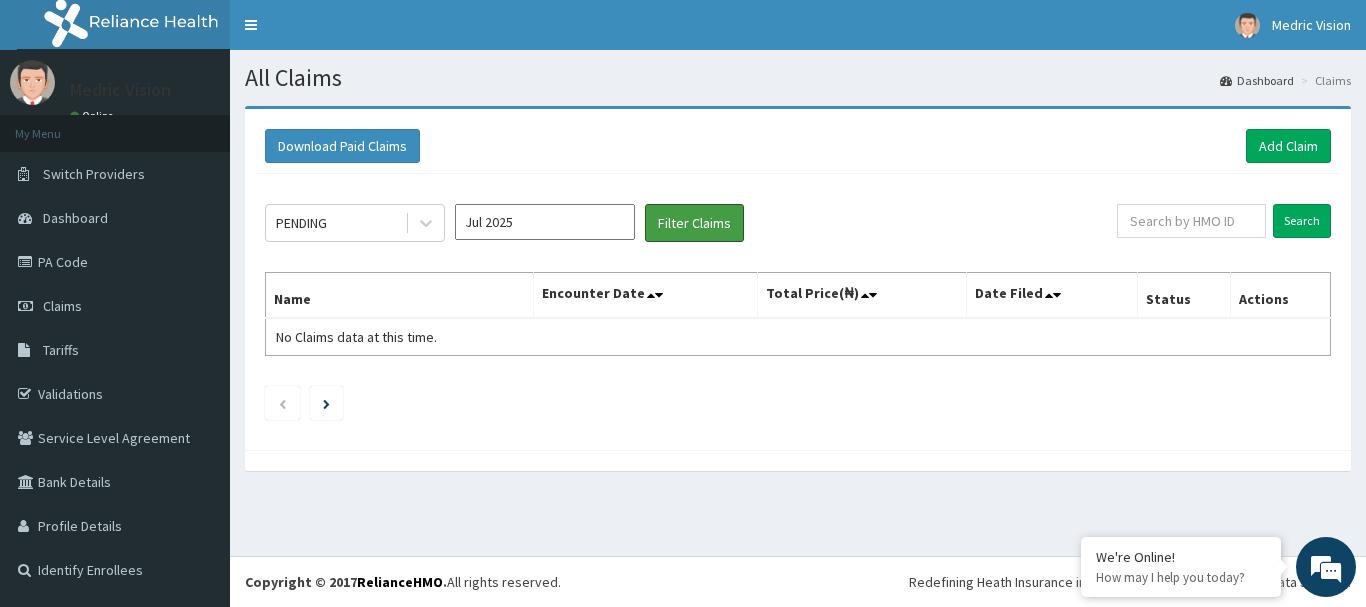 scroll, scrollTop: 0, scrollLeft: 0, axis: both 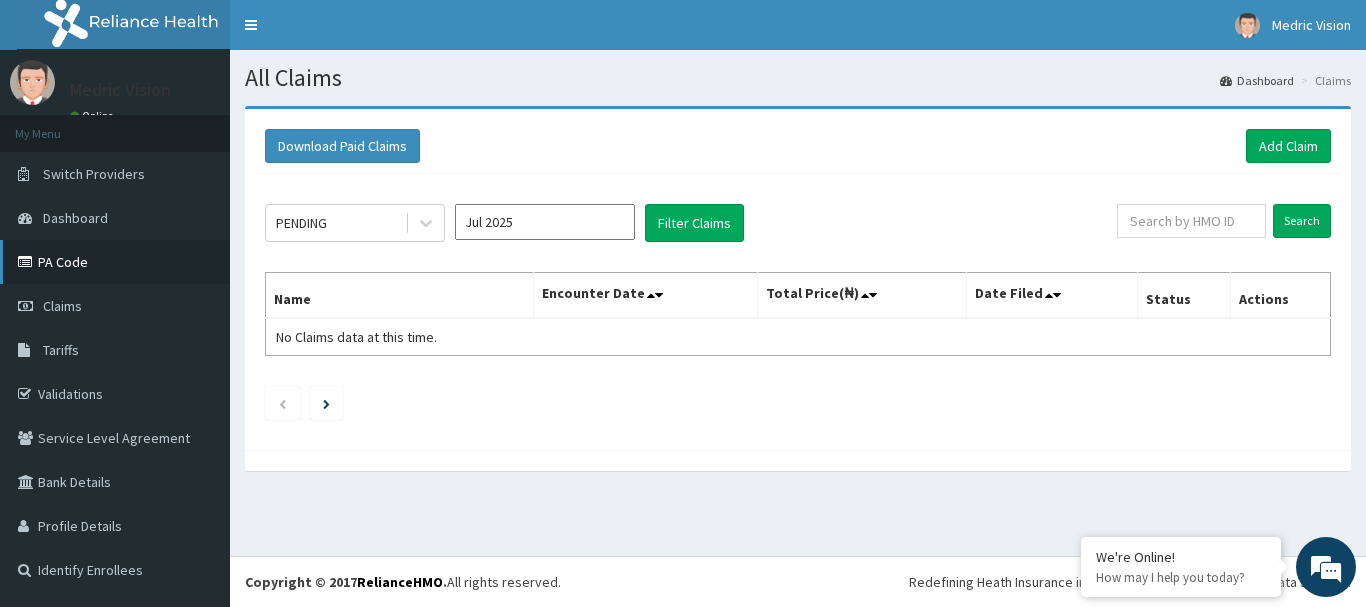 click on "PA Code" at bounding box center (115, 262) 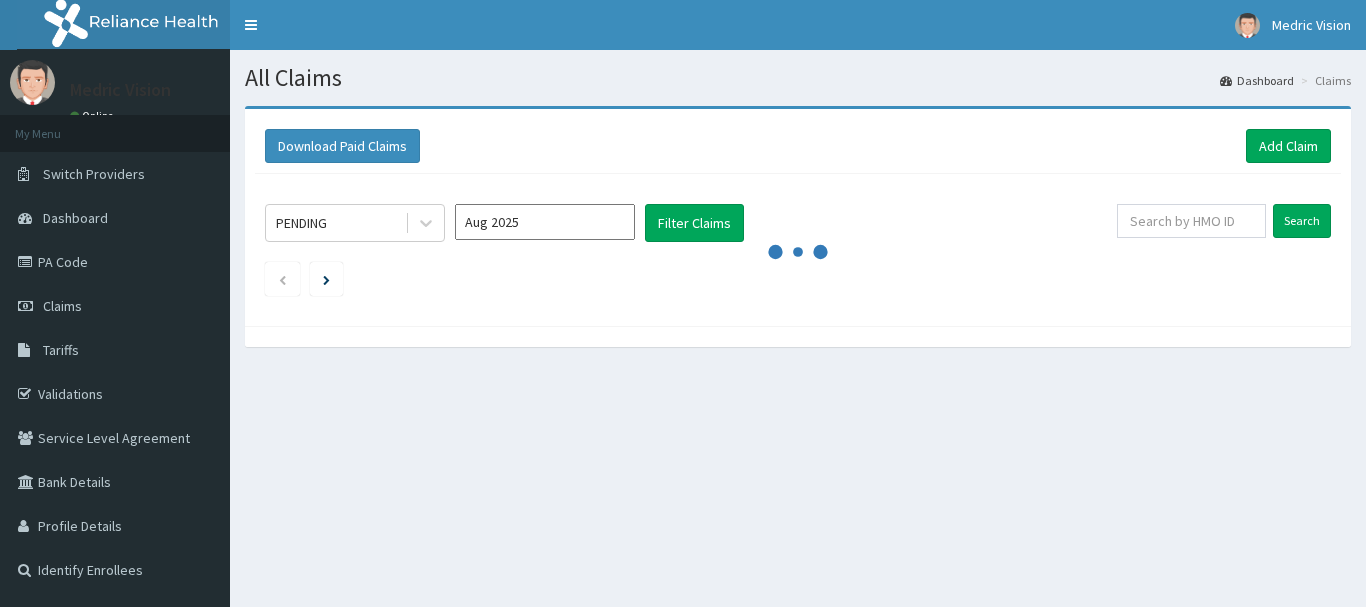 scroll, scrollTop: 0, scrollLeft: 0, axis: both 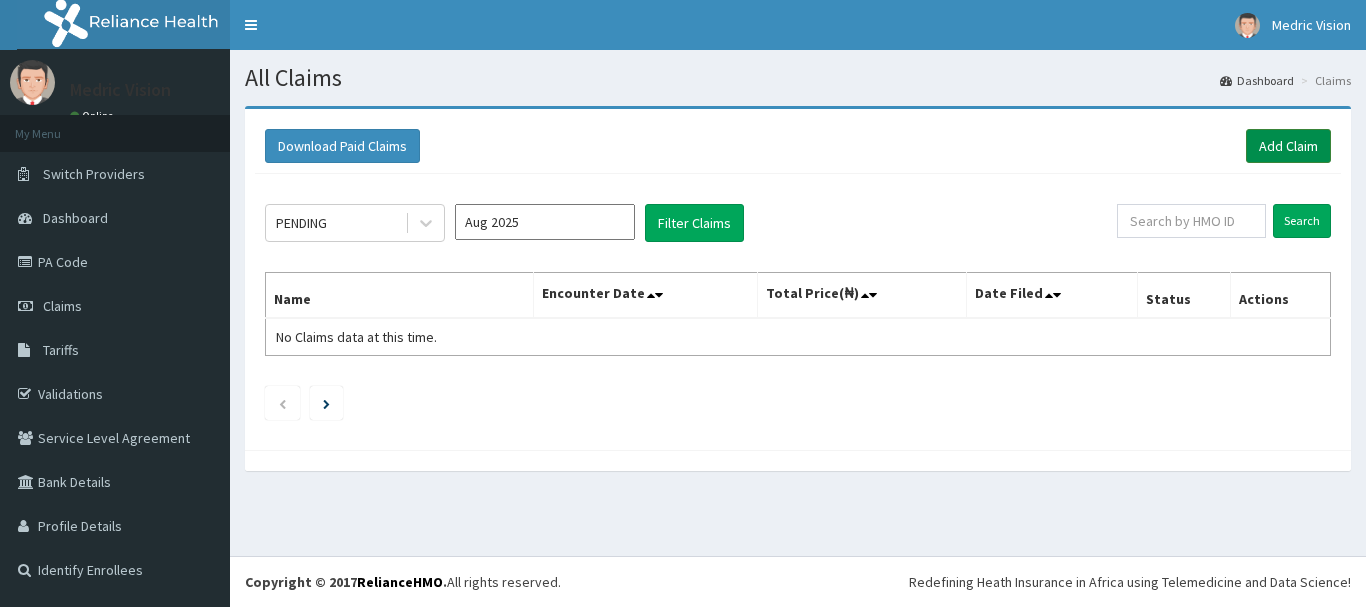 click on "Add Claim" at bounding box center [1288, 146] 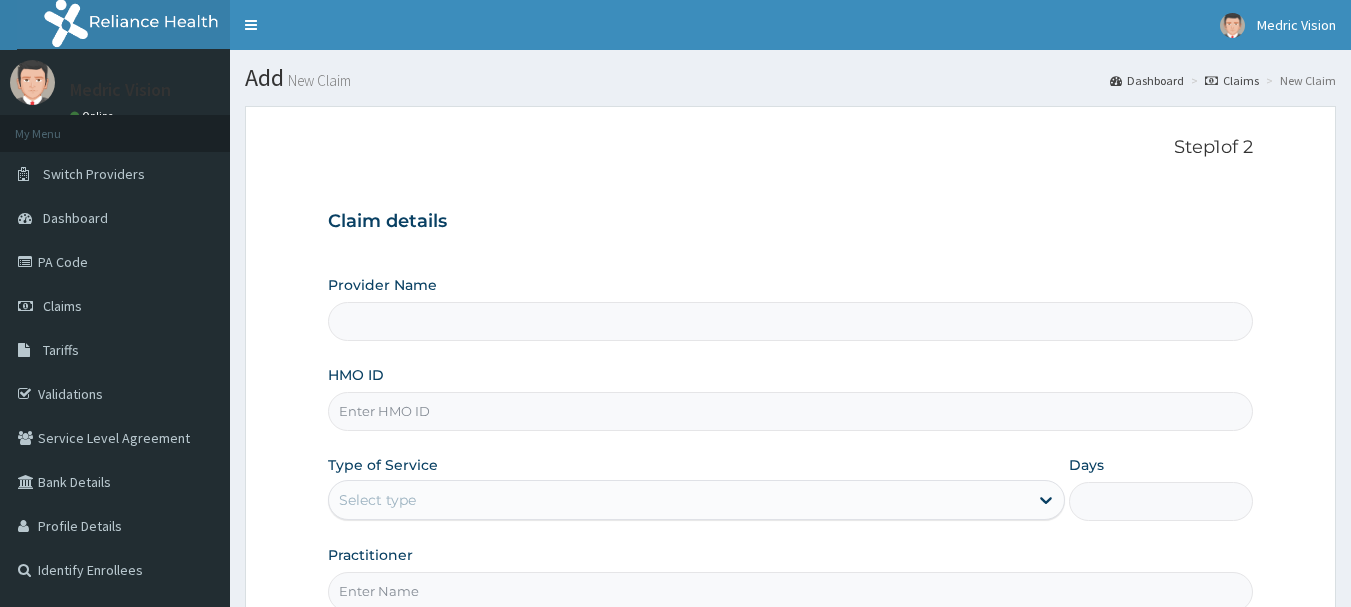 scroll, scrollTop: 0, scrollLeft: 0, axis: both 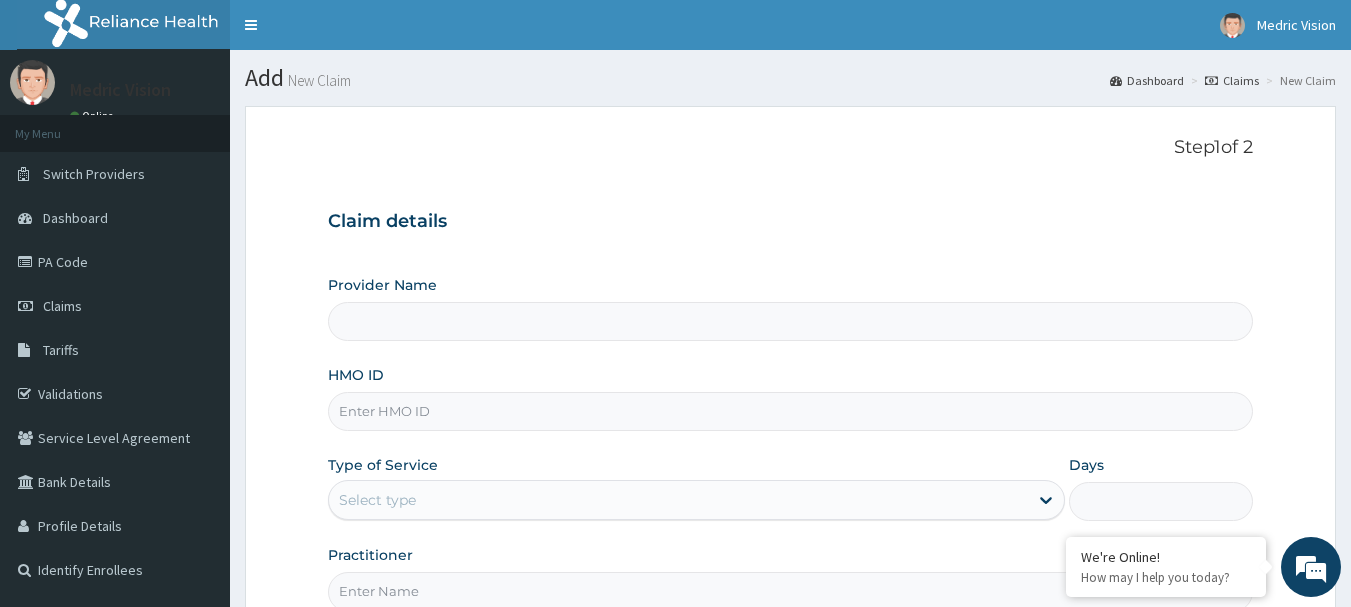type on "MEDRICVISION" 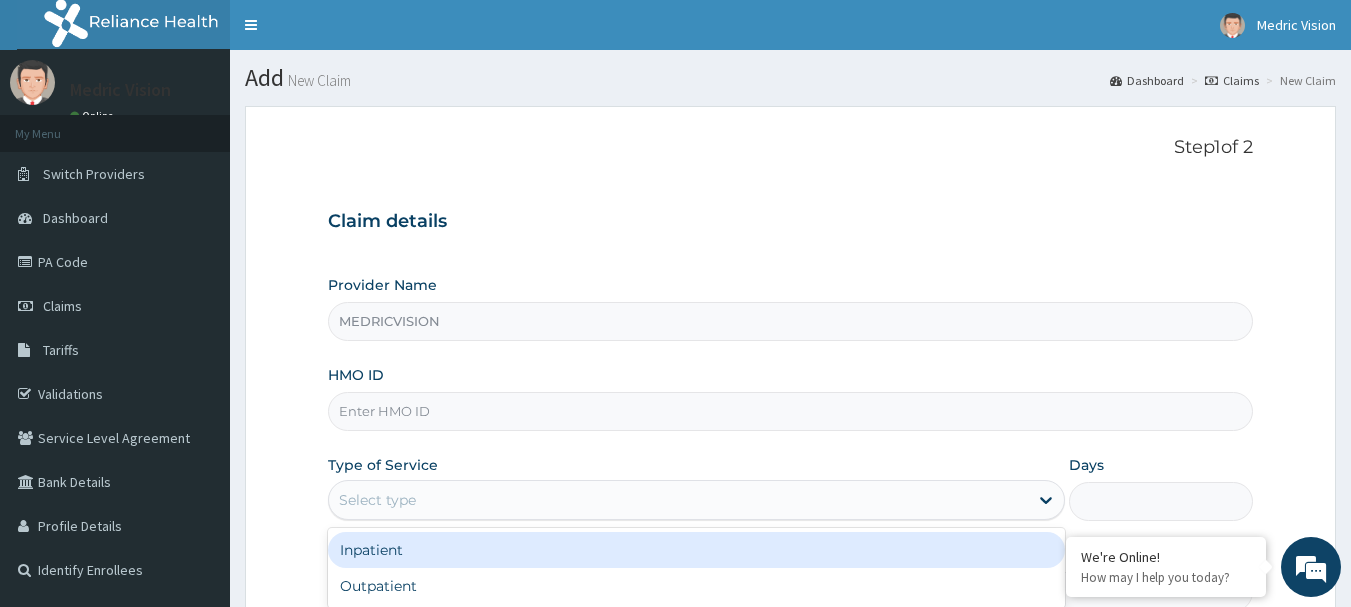 click on "Select type" at bounding box center (678, 500) 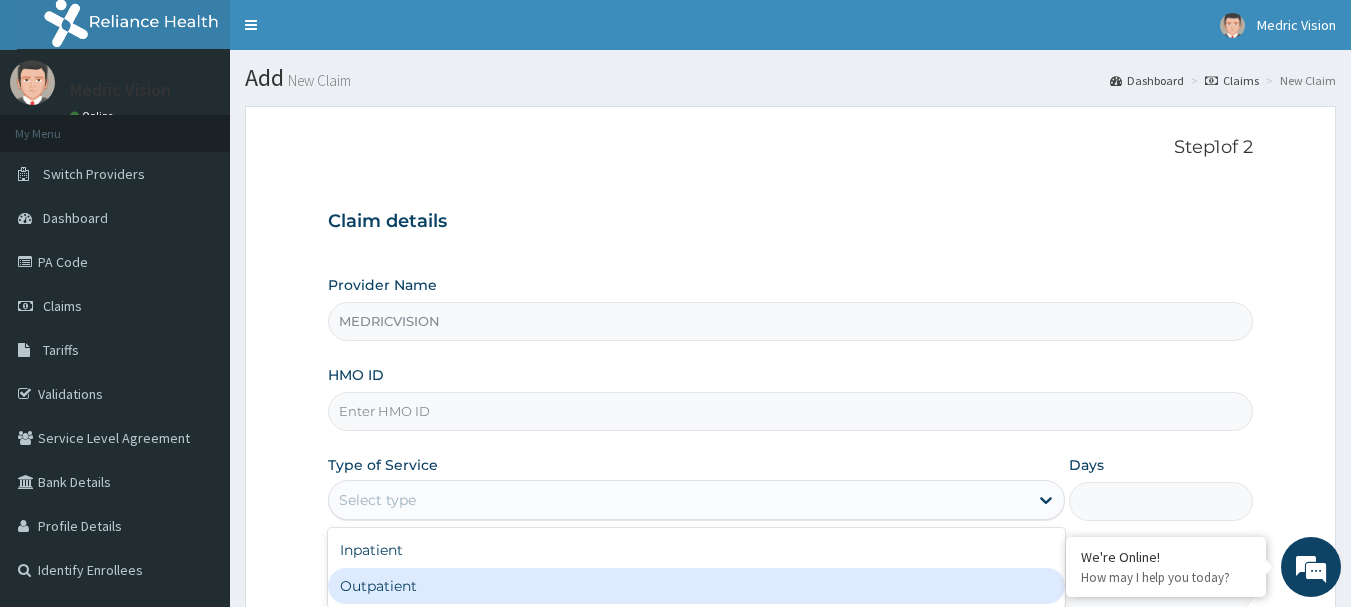 click on "Outpatient" at bounding box center [696, 586] 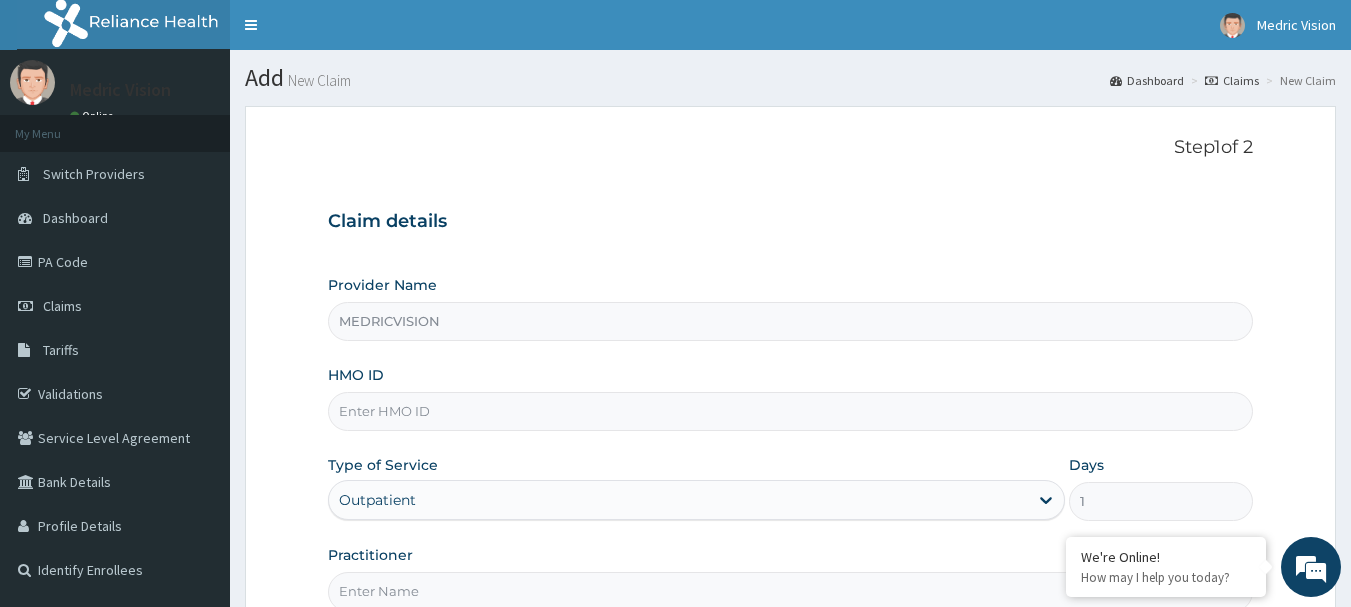 click on "HMO ID" at bounding box center (791, 411) 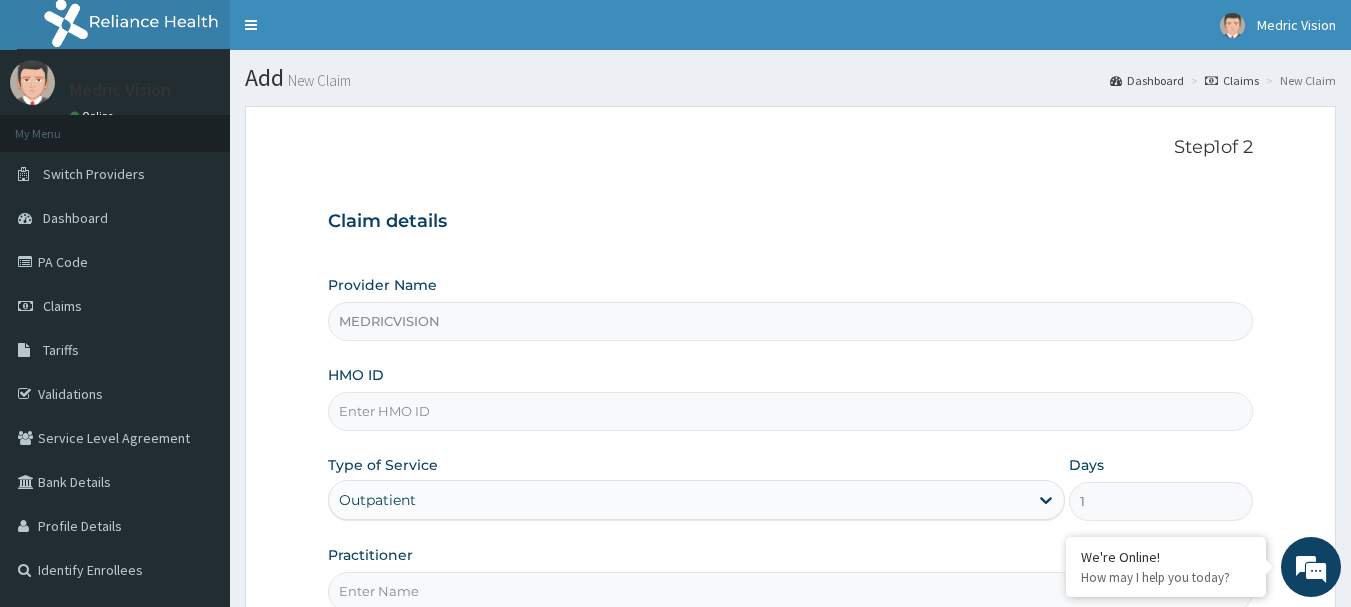 scroll, scrollTop: 0, scrollLeft: 0, axis: both 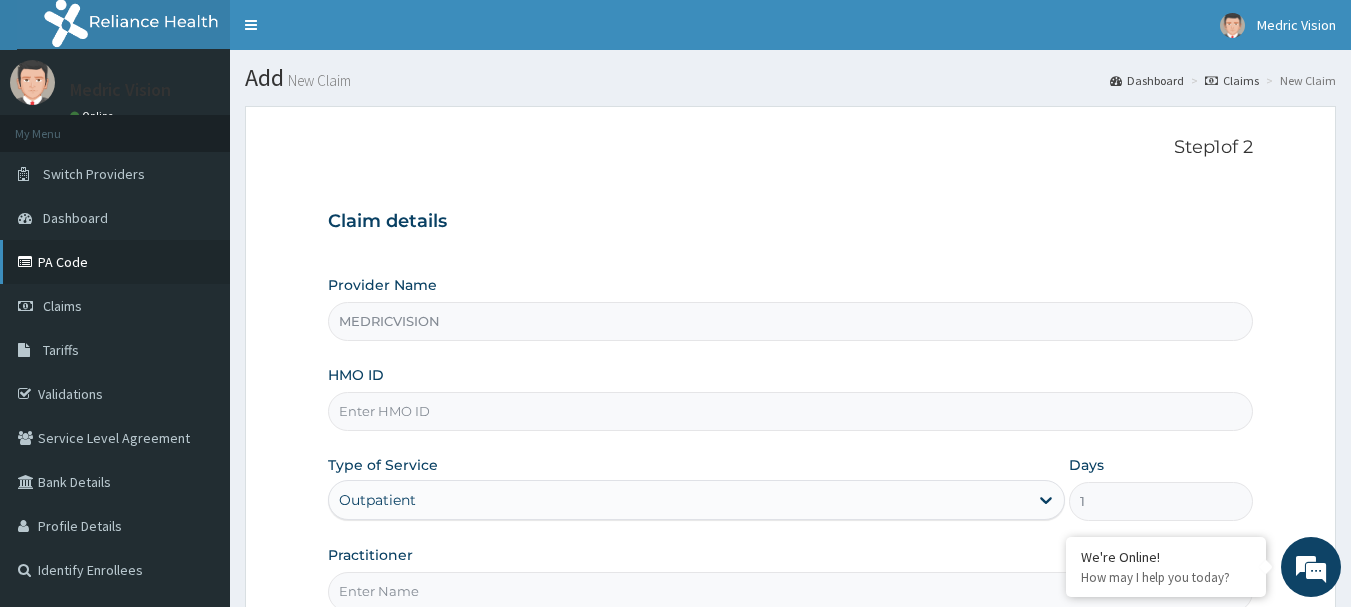 click at bounding box center [28, 262] 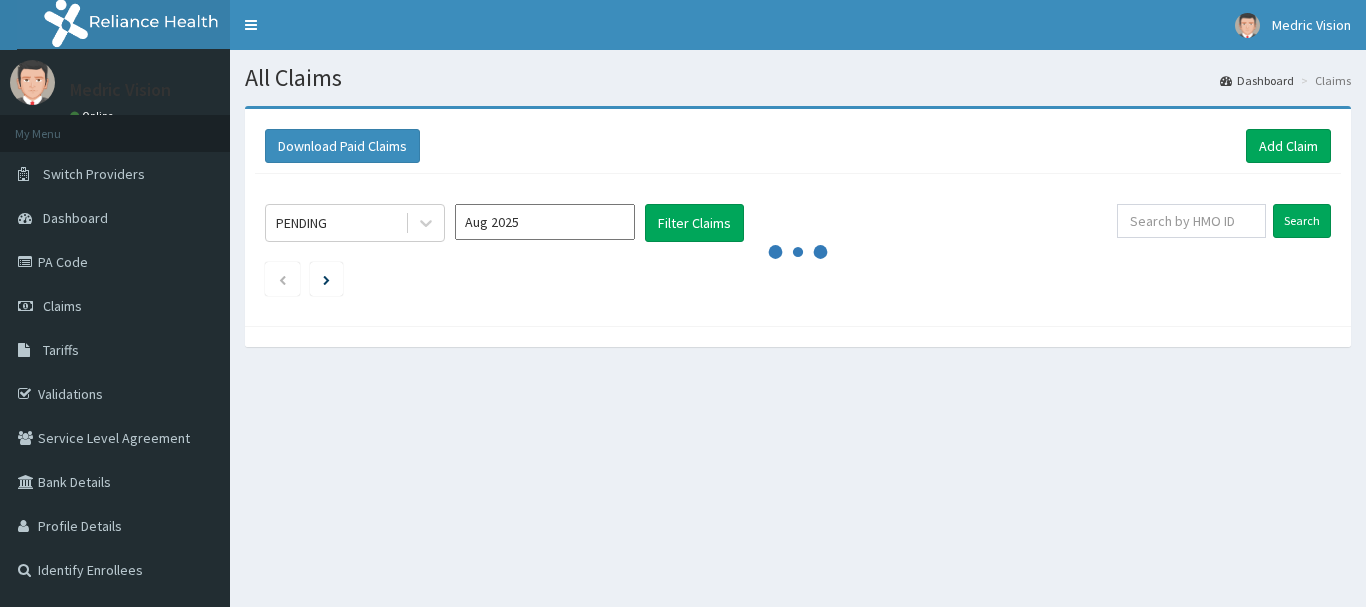 scroll, scrollTop: 0, scrollLeft: 0, axis: both 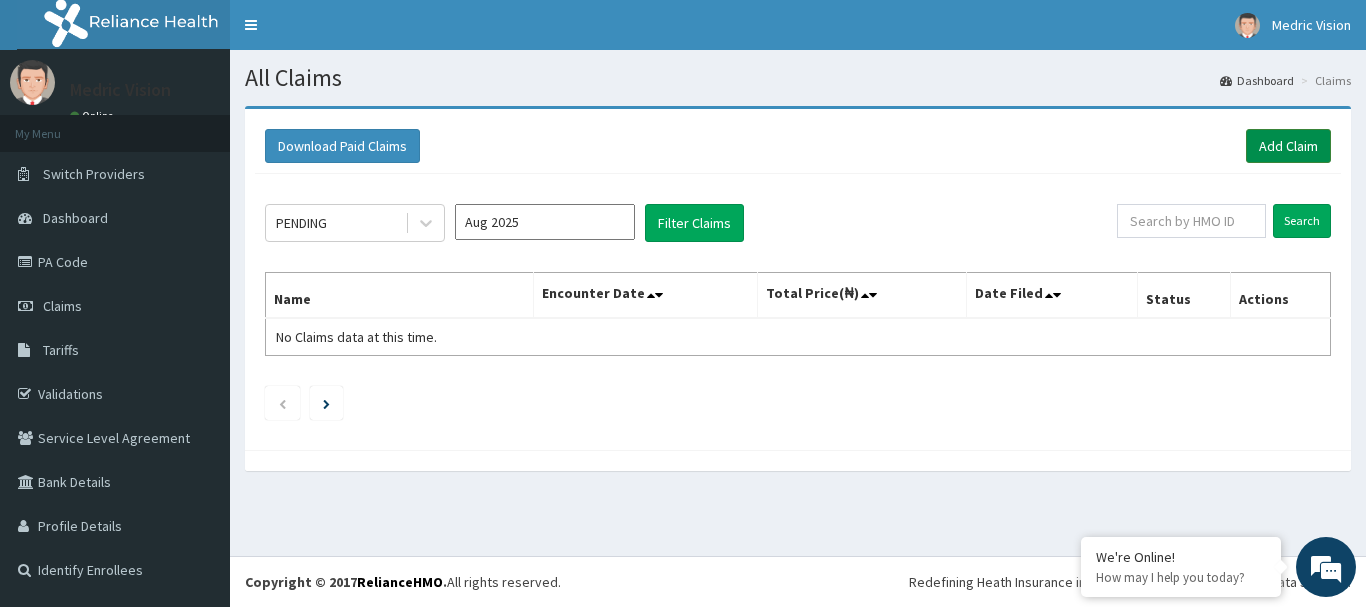 click on "Add Claim" at bounding box center (1288, 146) 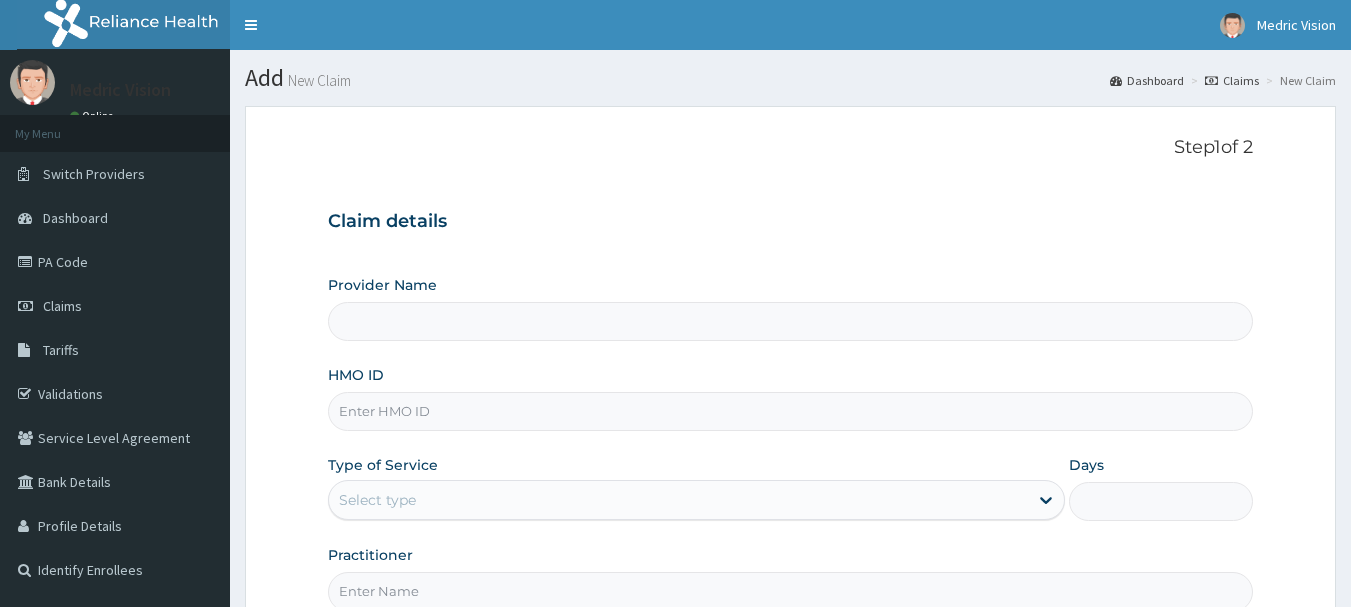 scroll, scrollTop: 0, scrollLeft: 0, axis: both 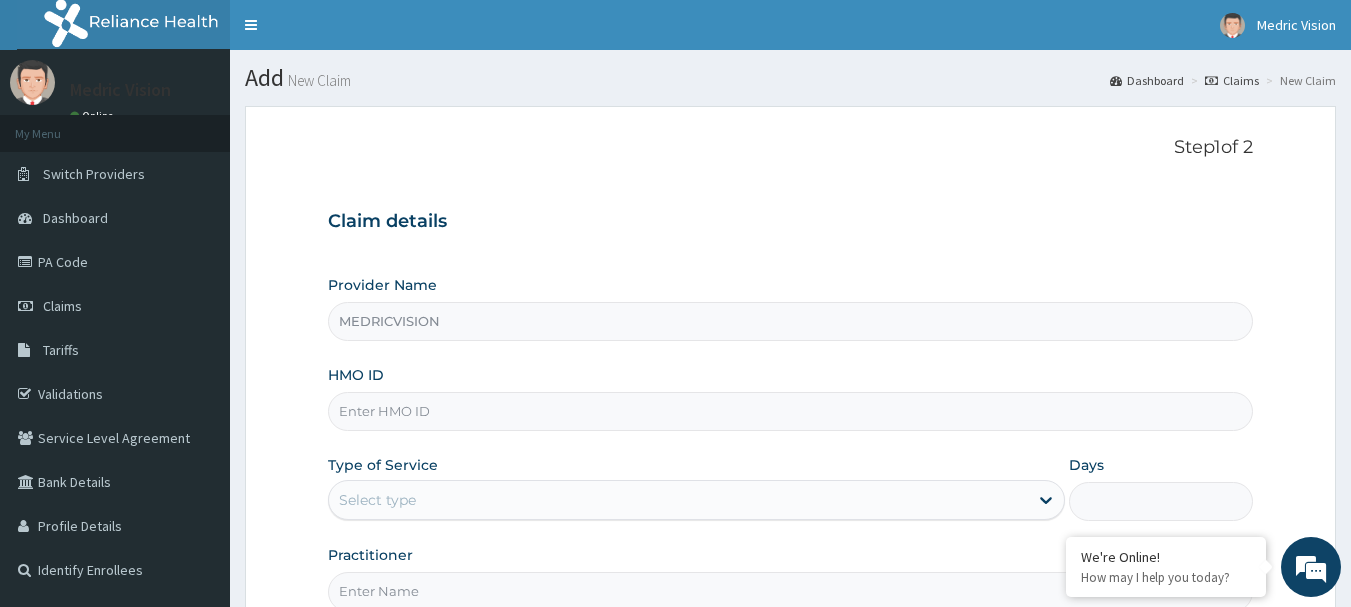 click on "HMO ID" at bounding box center [791, 411] 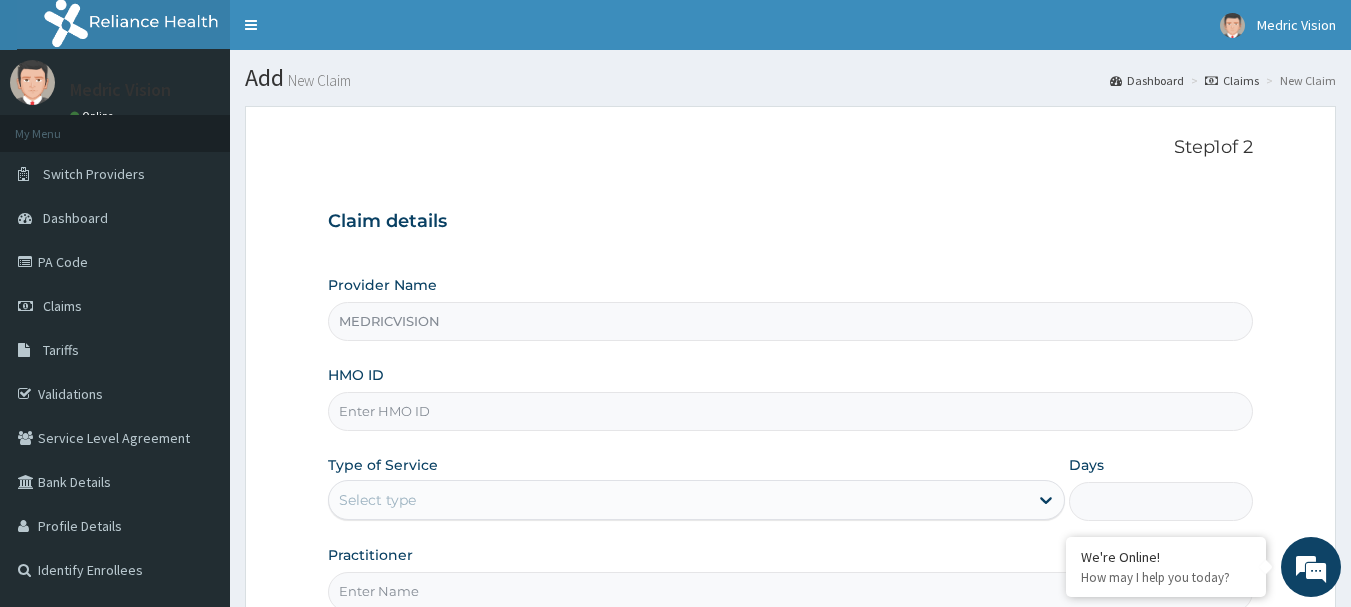 paste on "apn/10011/a" 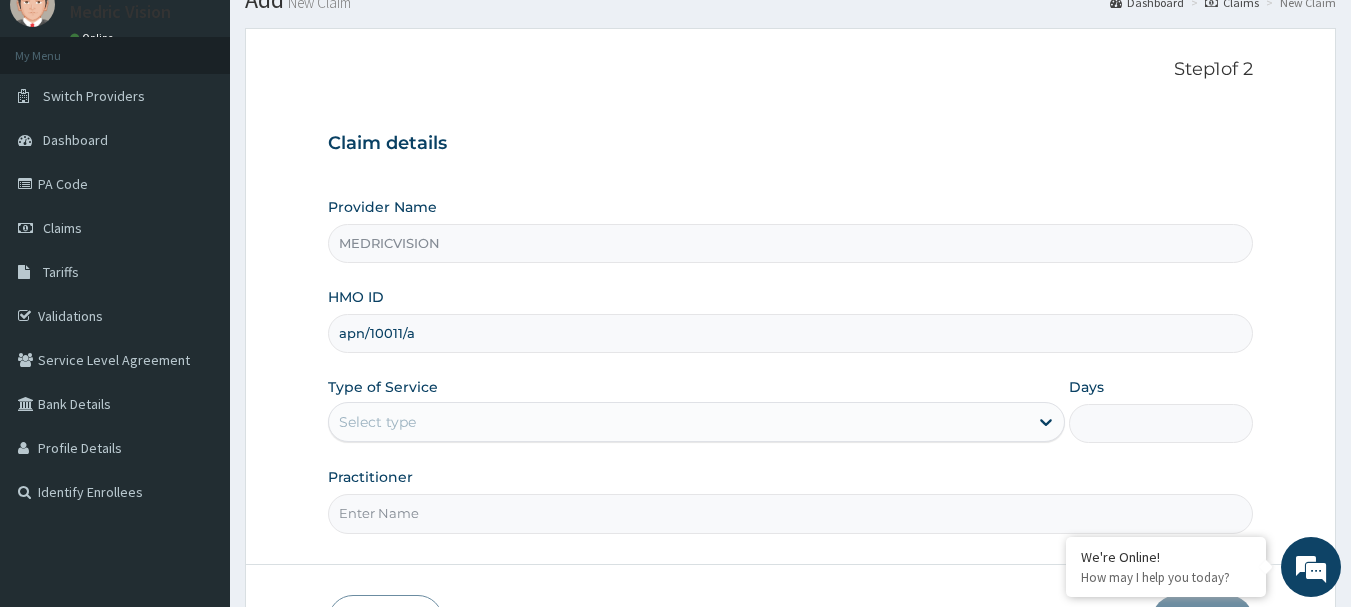 scroll, scrollTop: 0, scrollLeft: 0, axis: both 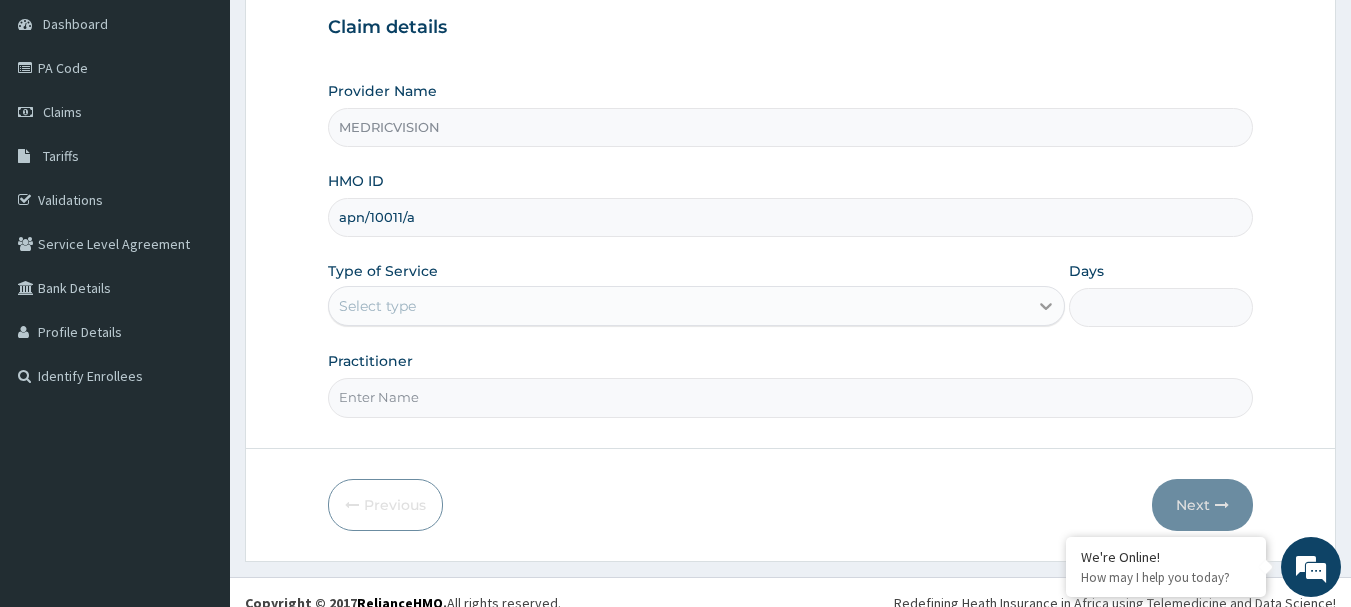 type on "apn/10011/a" 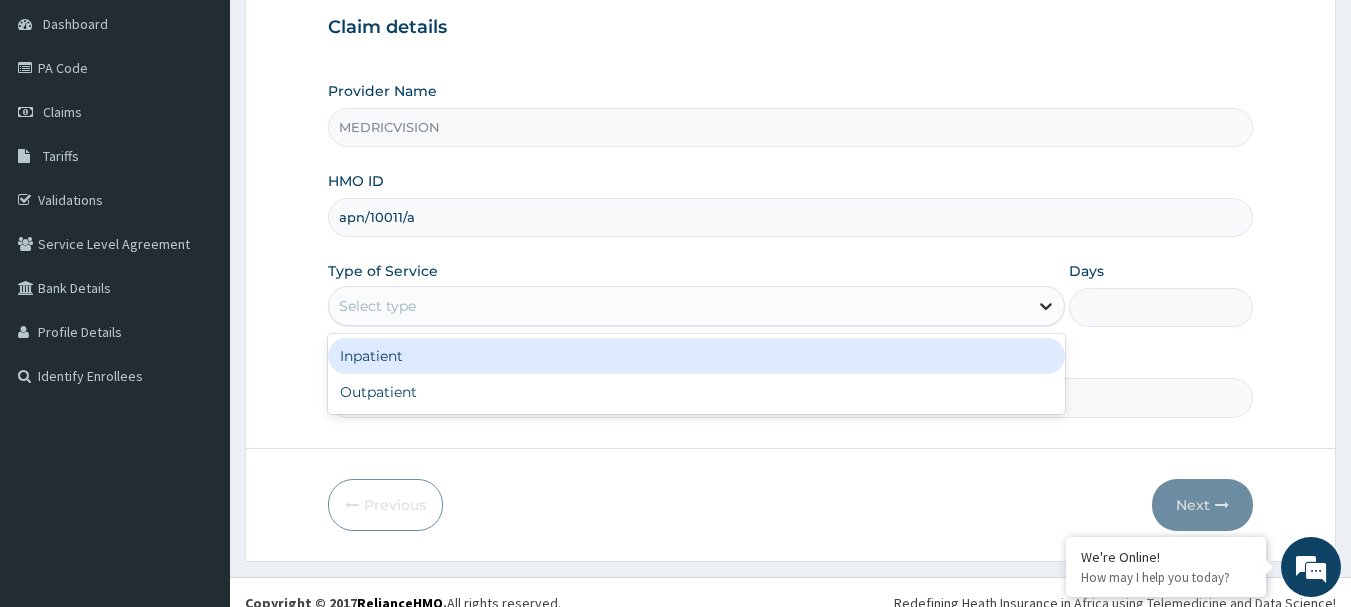 click 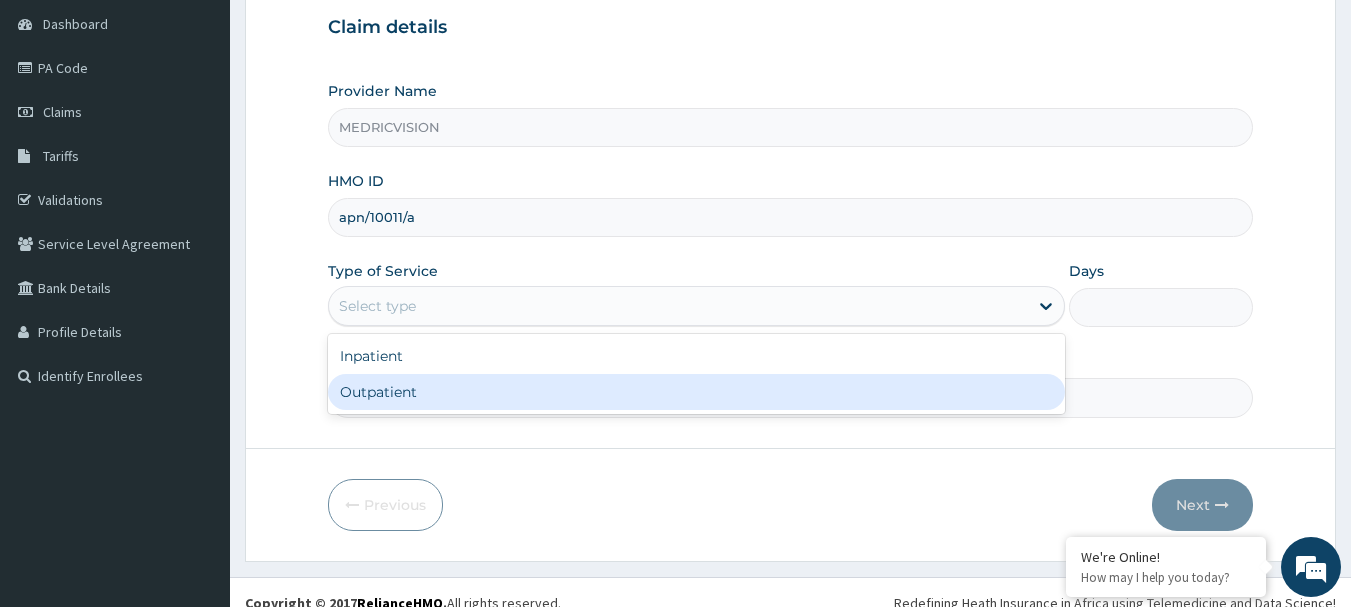 click on "Outpatient" at bounding box center (696, 392) 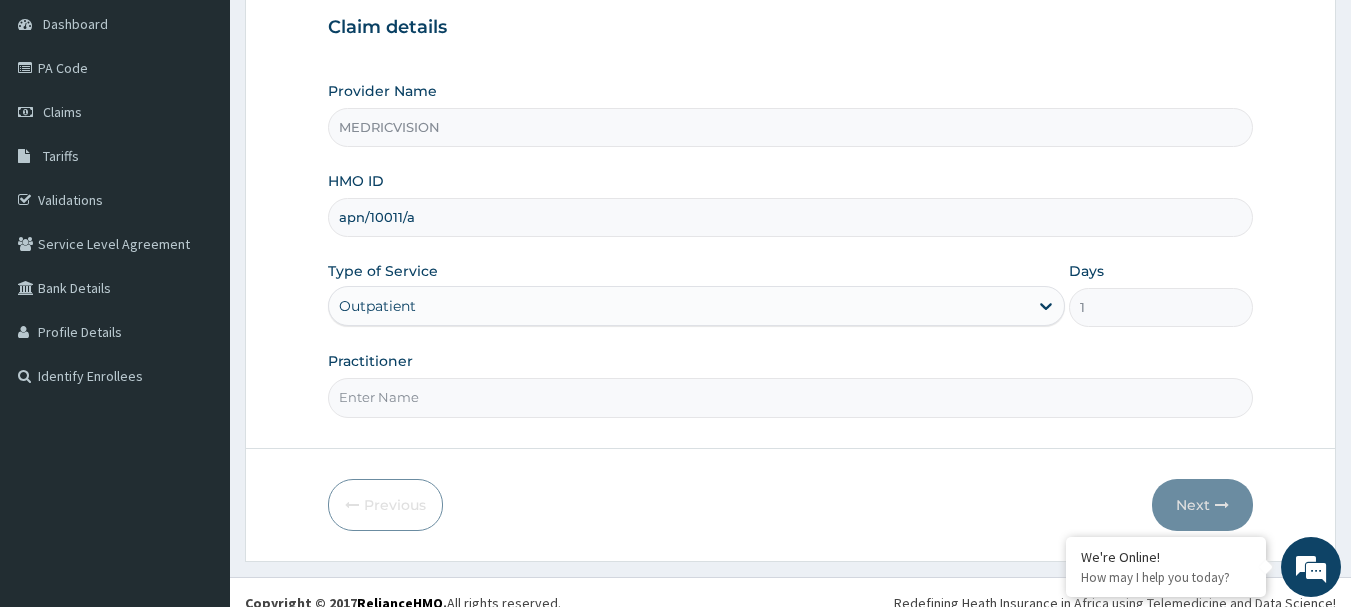 click on "Practitioner" at bounding box center (791, 397) 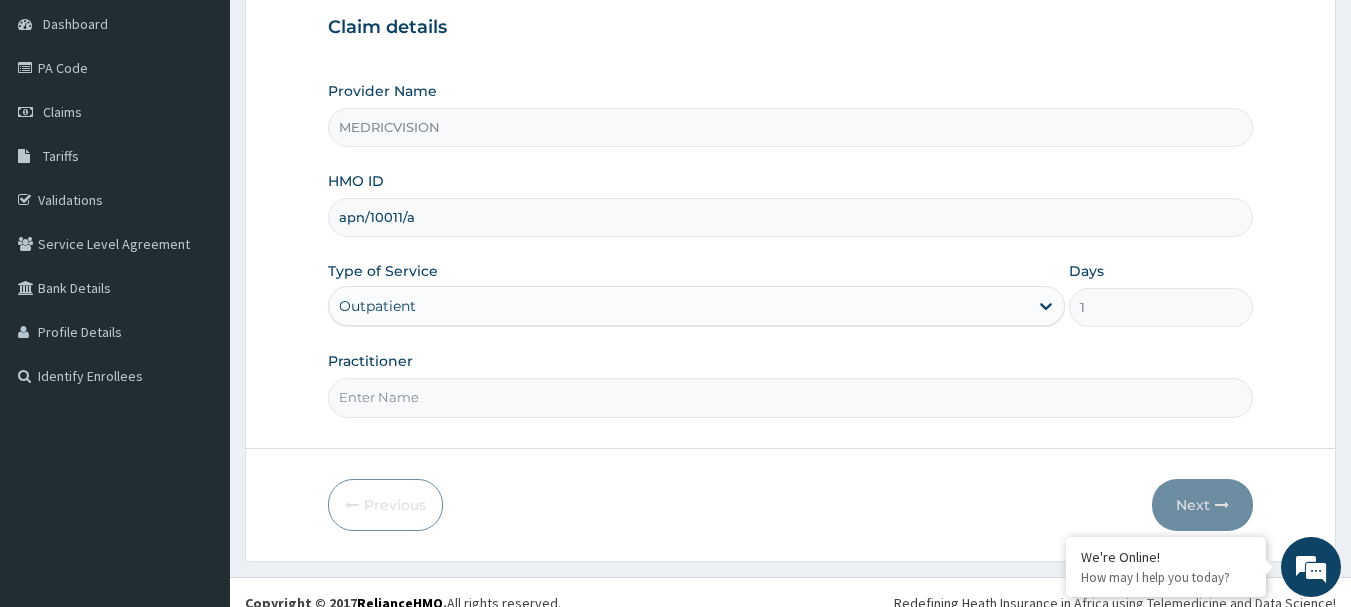 type on "DR. ADAUGO NWANNE" 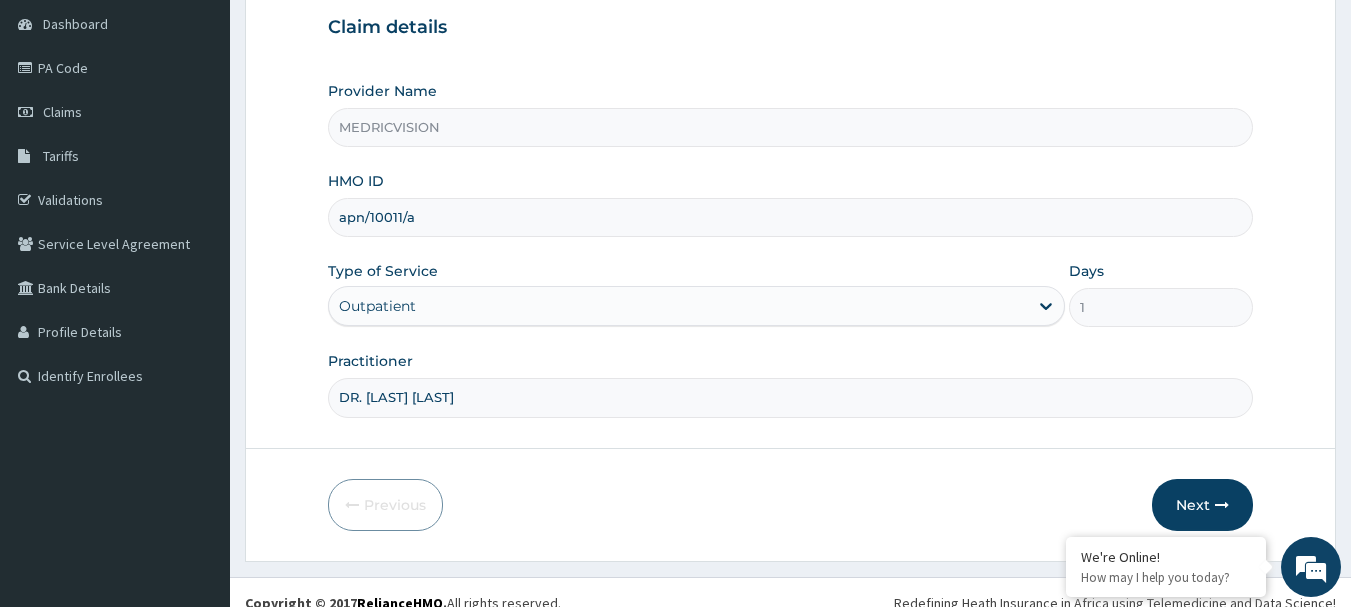 scroll, scrollTop: 215, scrollLeft: 0, axis: vertical 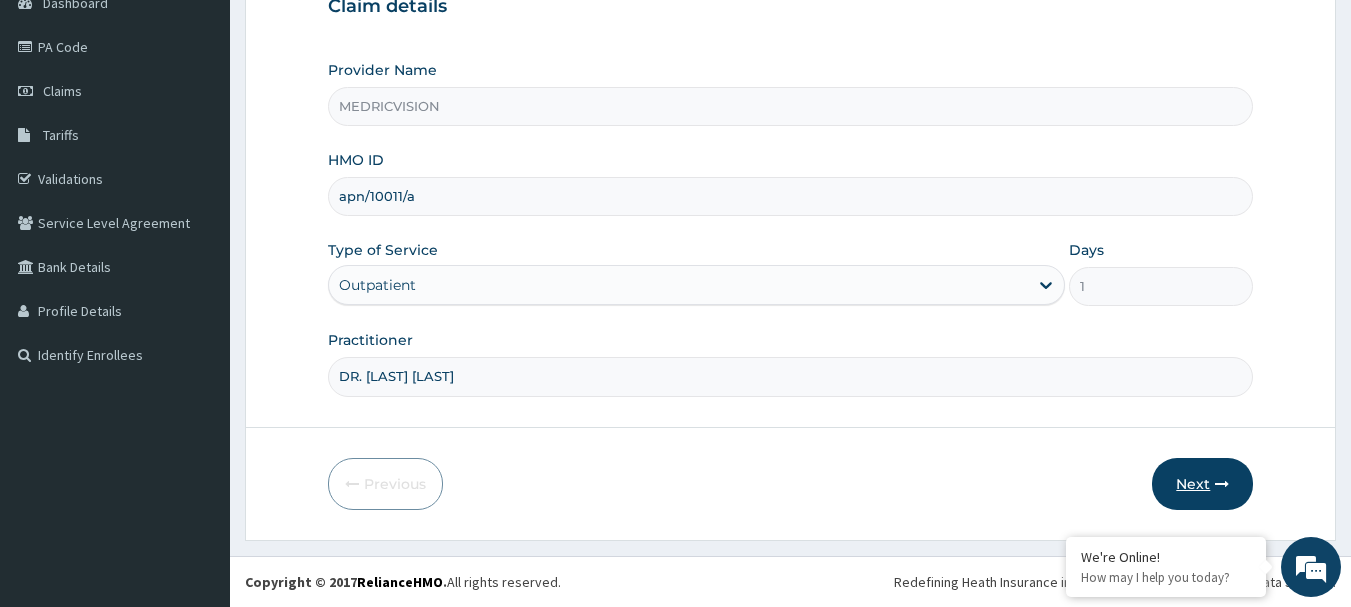 click on "Next" at bounding box center (1202, 484) 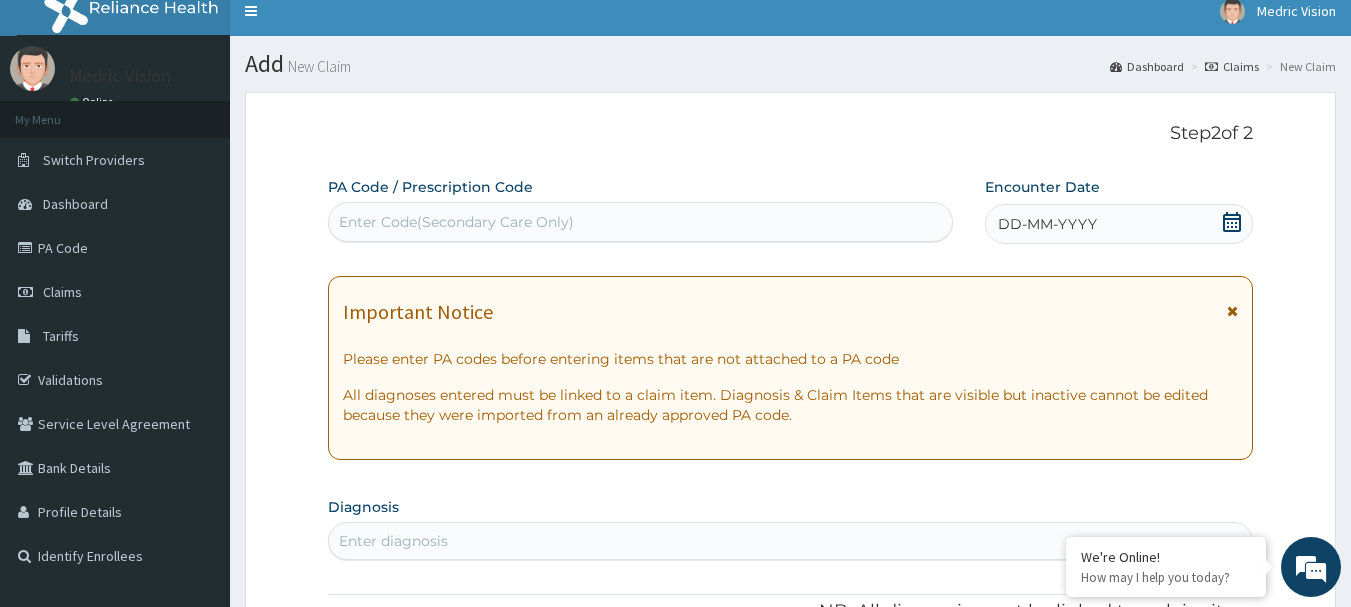 scroll, scrollTop: 8, scrollLeft: 0, axis: vertical 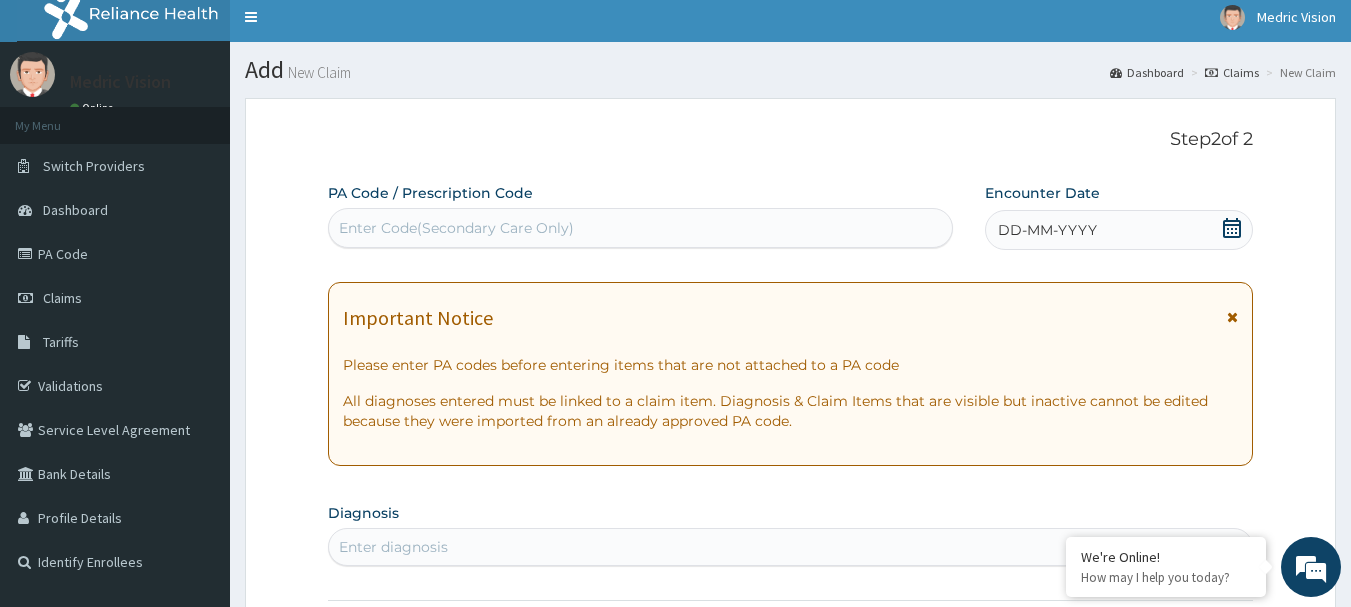 click on "Enter Code(Secondary Care Only)" at bounding box center (456, 228) 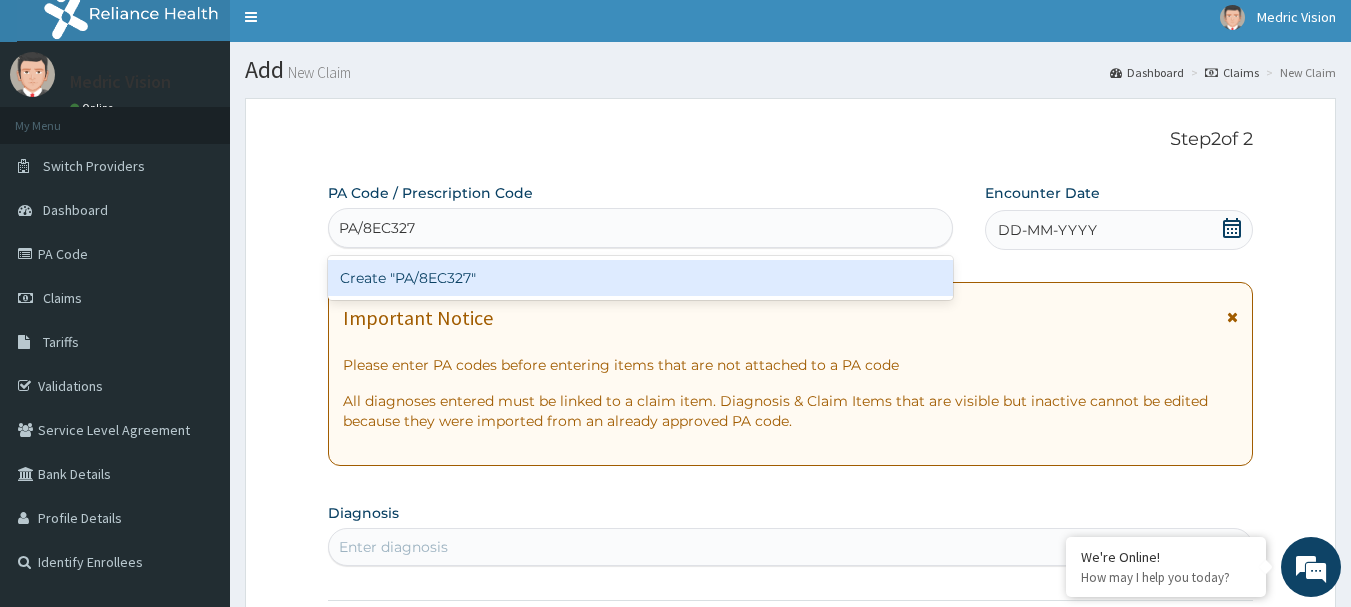 type on "PA/8EC327" 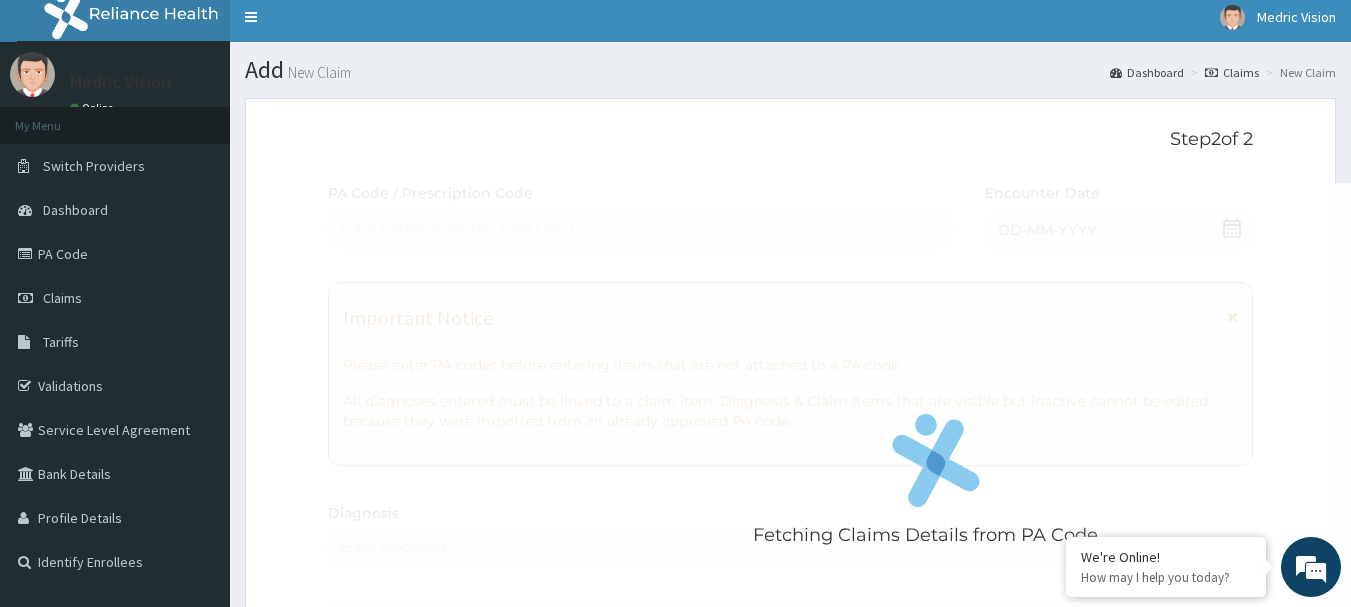 click on "Fetching Claims Details from PA Code..... PA Code / Prescription Code Enter Code(Secondary Care Only) Encounter Date DD-MM-YYYY Important Notice Please enter PA codes before entering items that are not attached to a PA code   All diagnoses entered must be linked to a claim item. Diagnosis & Claim Items that are visible but inactive cannot be edited because they were imported from an already approved PA code. Diagnosis Enter diagnosis NB: All diagnosis must be linked to a claim item Claim Items No claim item Types Select Type Item Select Item Pair Diagnosis Select Diagnosis Unit Price 0 Add Comment" at bounding box center (791, 700) 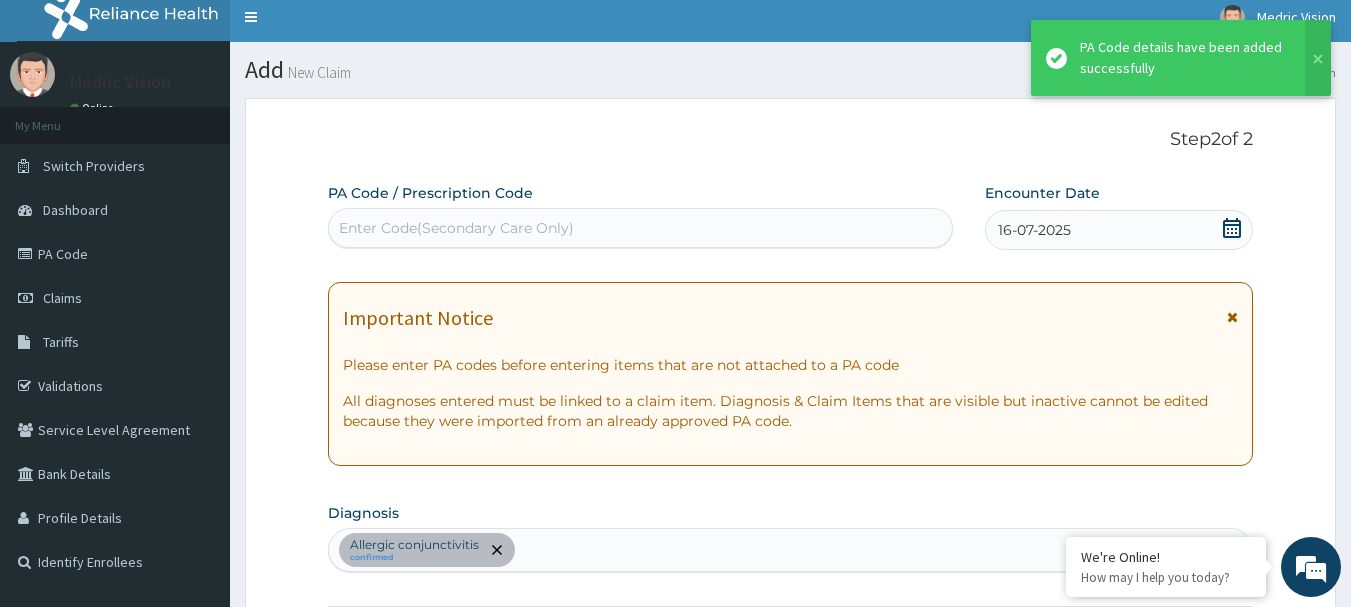 scroll, scrollTop: 598, scrollLeft: 0, axis: vertical 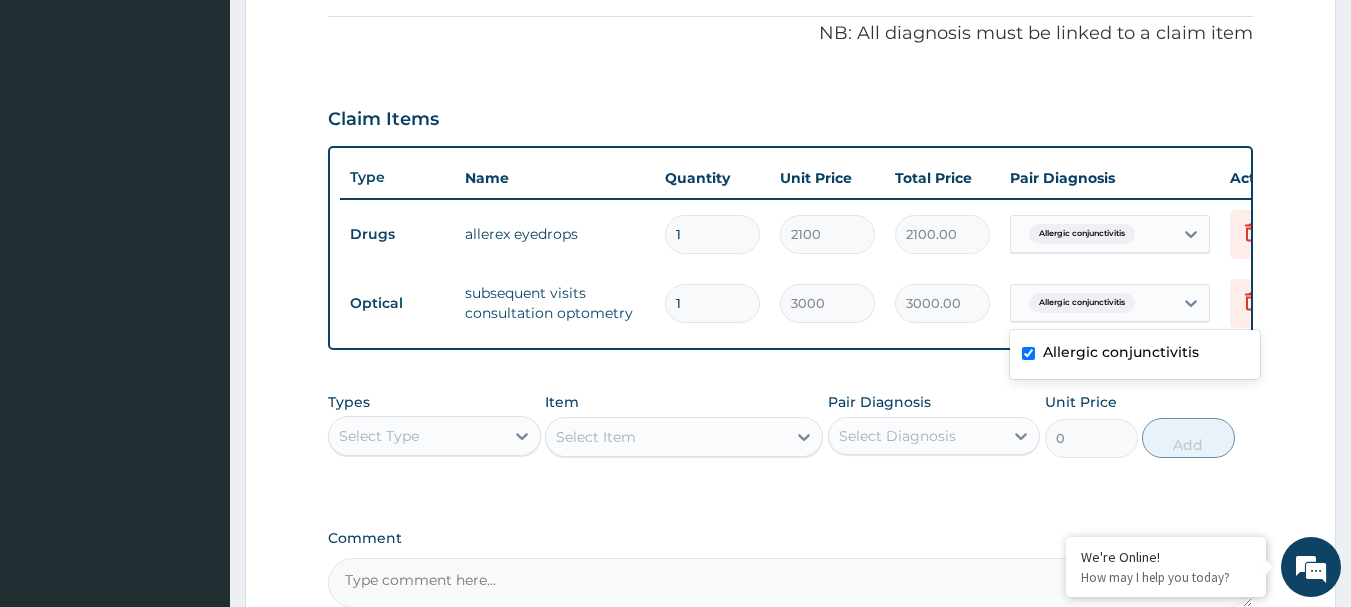 click on "Allergic conjunctivitis" at bounding box center [1082, 303] 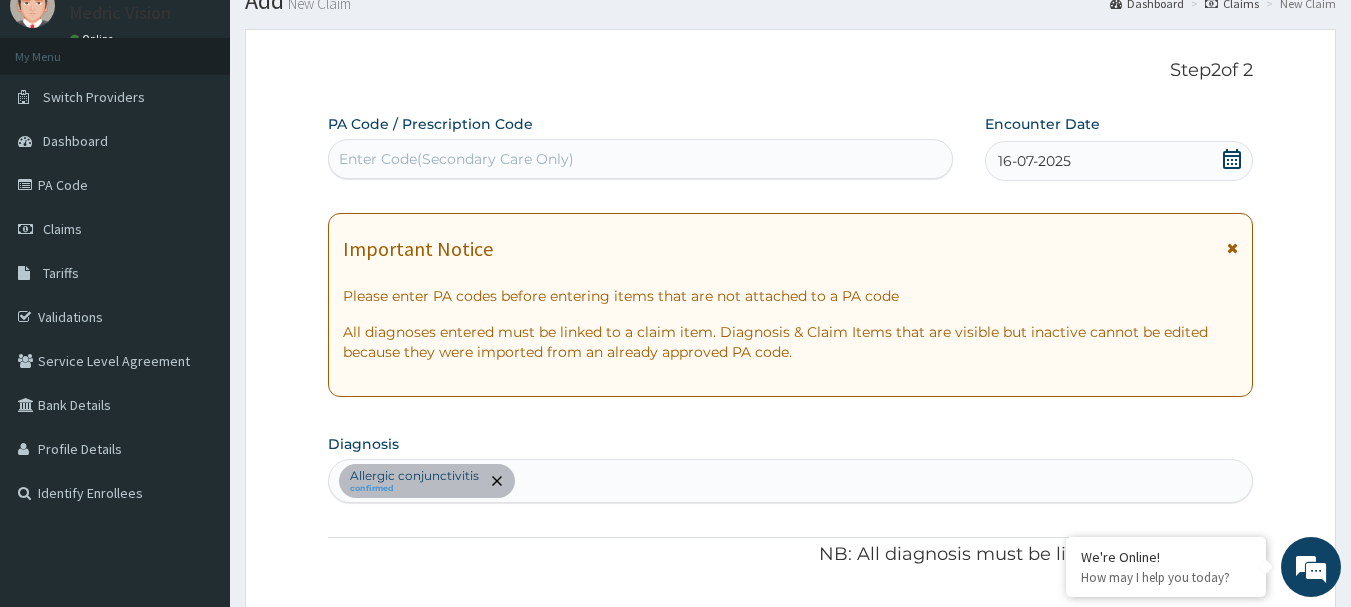 scroll, scrollTop: 68, scrollLeft: 0, axis: vertical 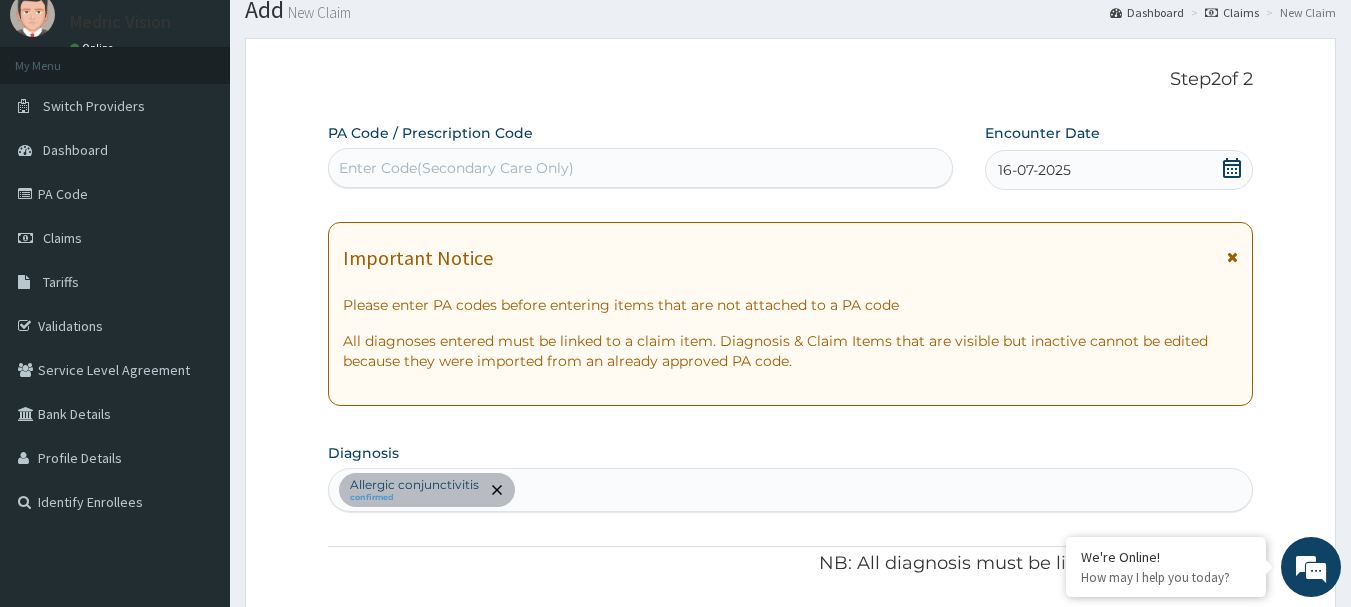 click at bounding box center (1232, 257) 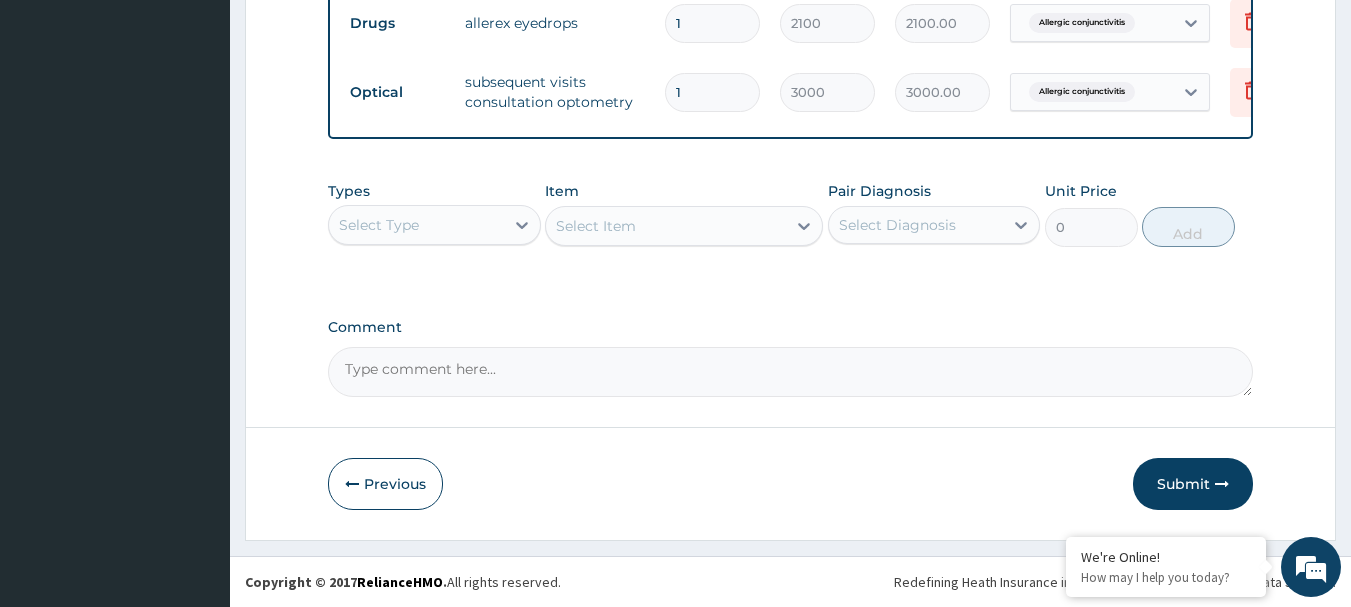 scroll, scrollTop: 591, scrollLeft: 0, axis: vertical 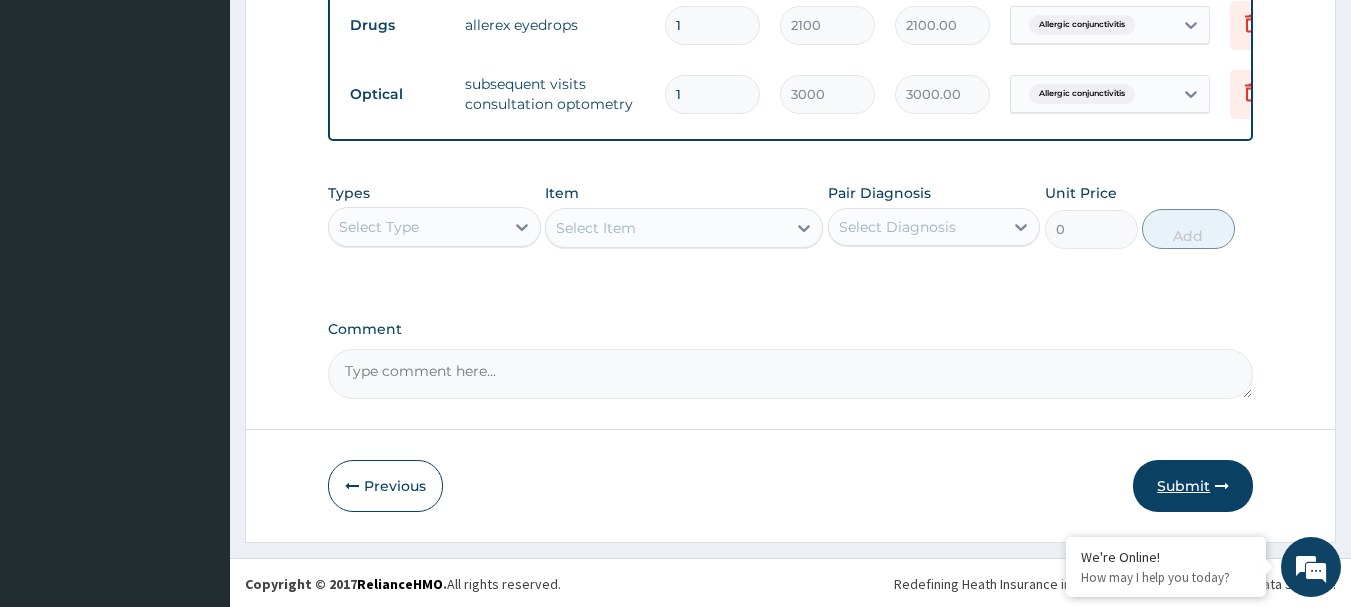 click on "Submit" at bounding box center [1193, 486] 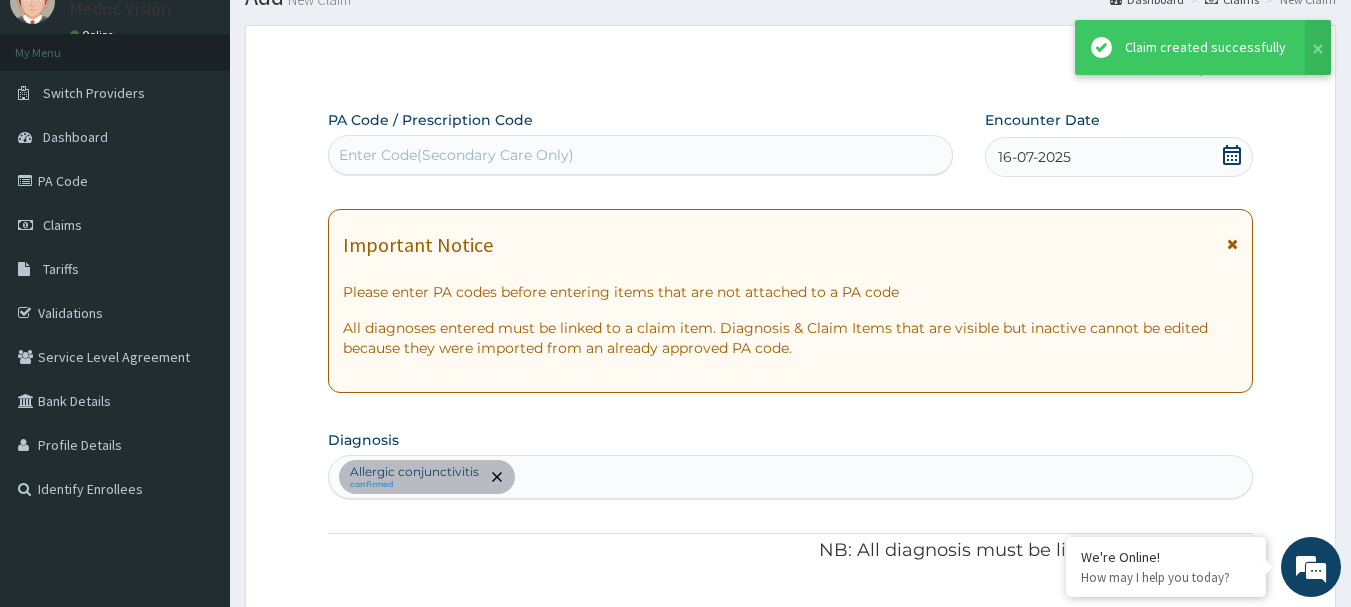 scroll, scrollTop: 591, scrollLeft: 0, axis: vertical 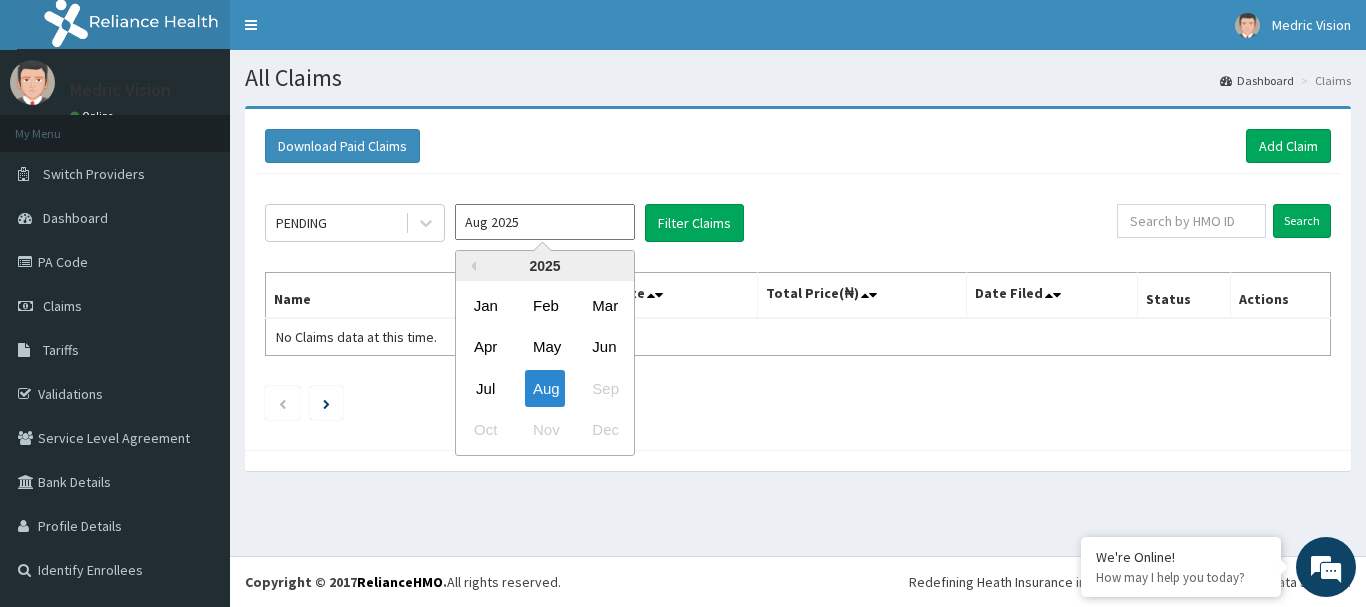 click on "Aug 2025" at bounding box center [545, 222] 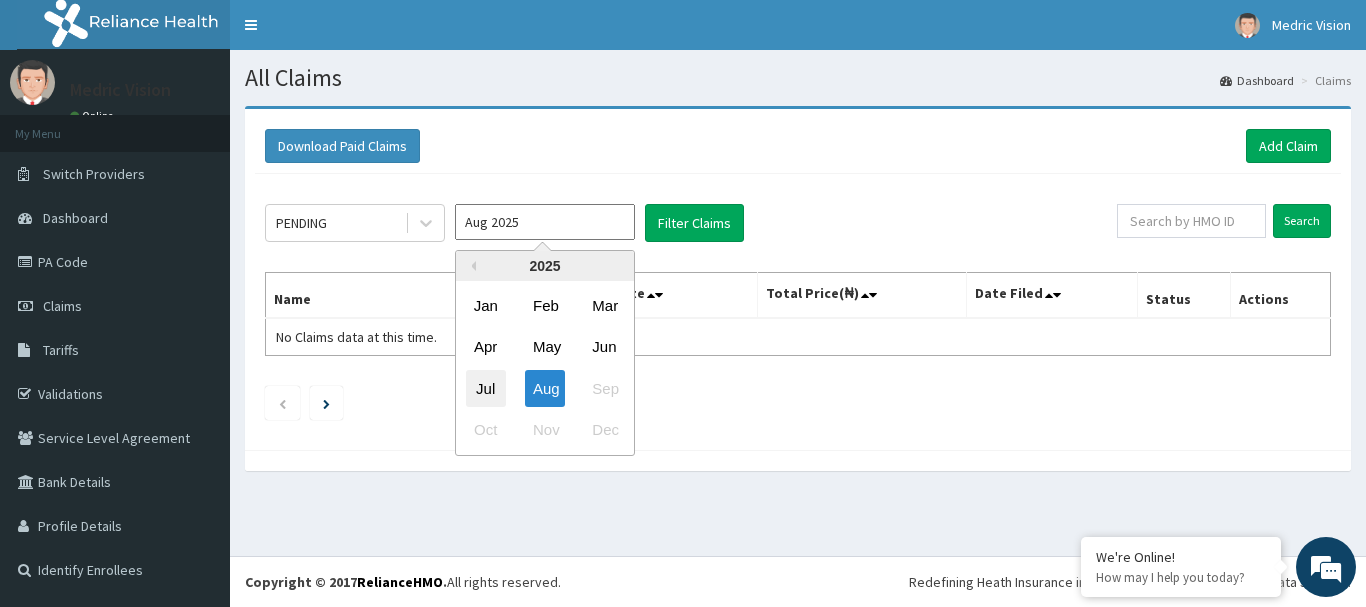 click on "Jul" at bounding box center (486, 388) 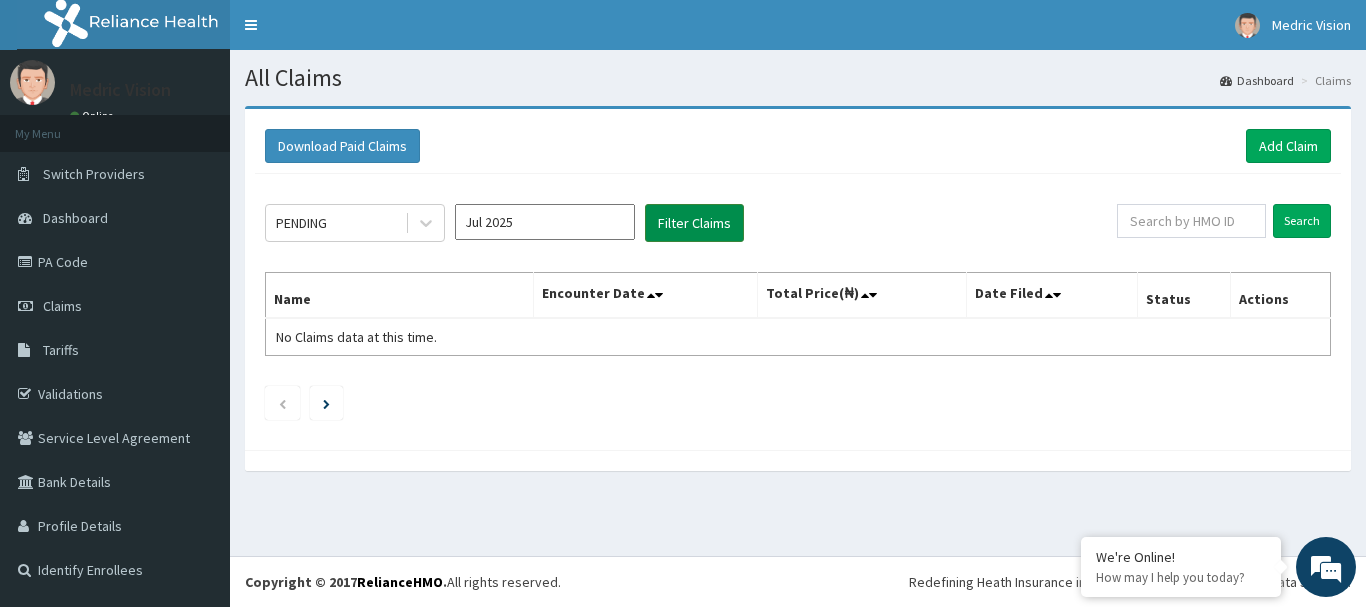 click on "Filter Claims" at bounding box center (694, 223) 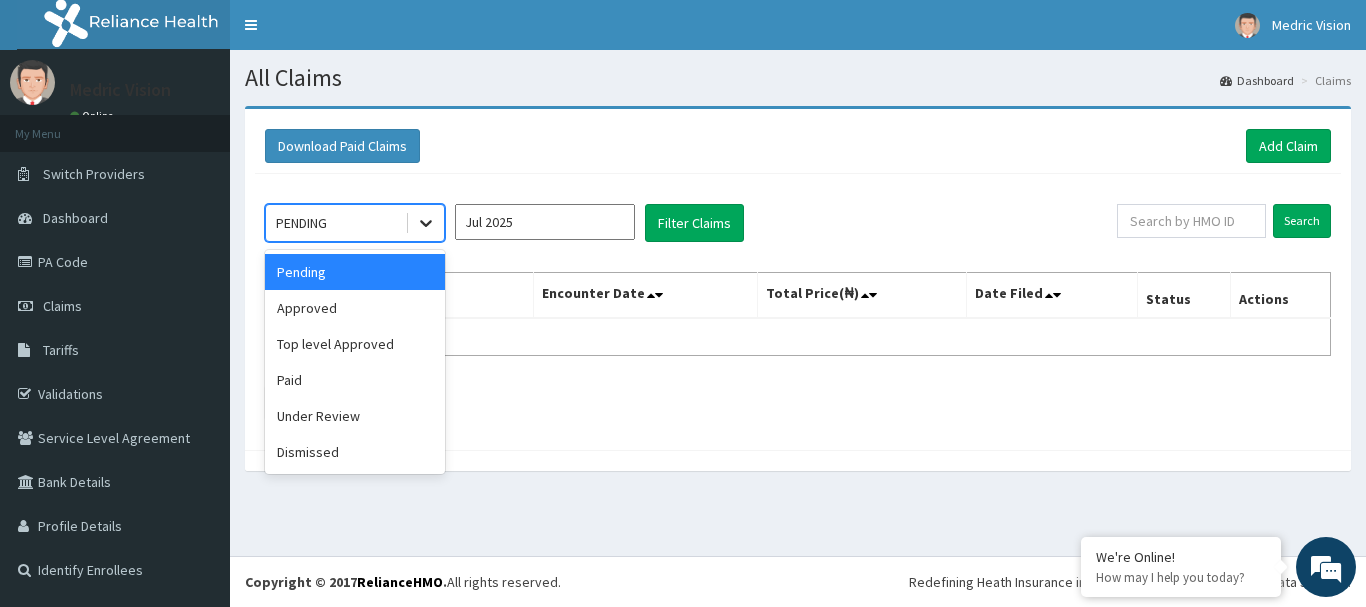 click 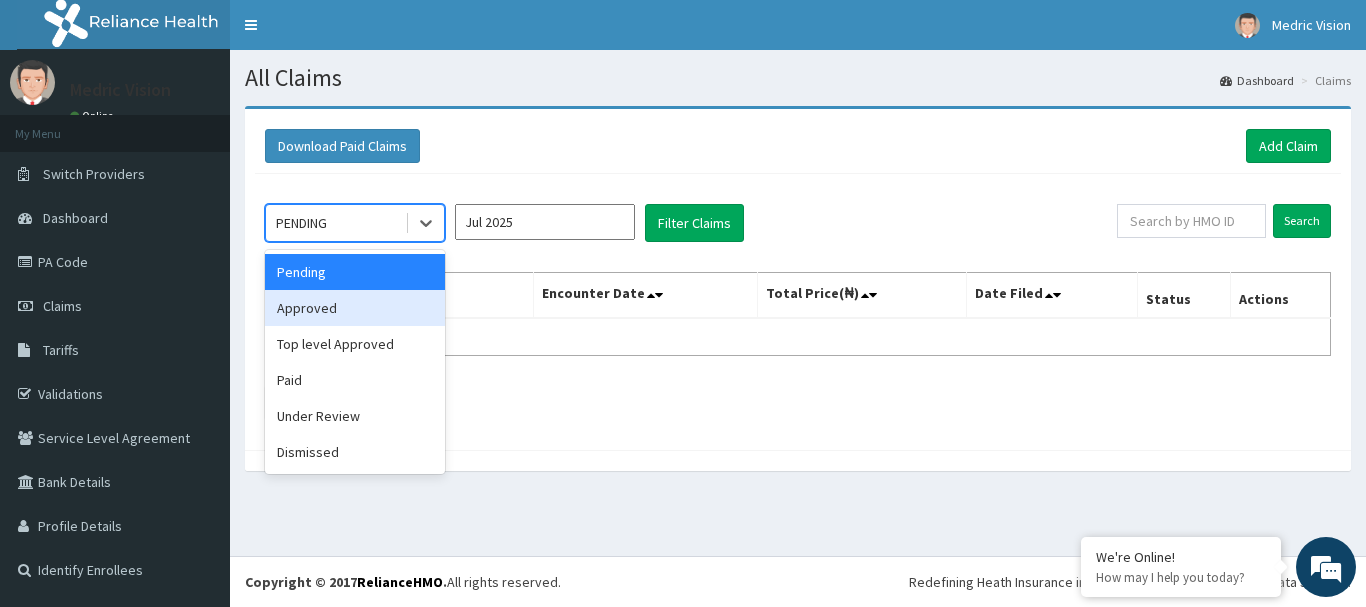 click on "Approved" at bounding box center (355, 308) 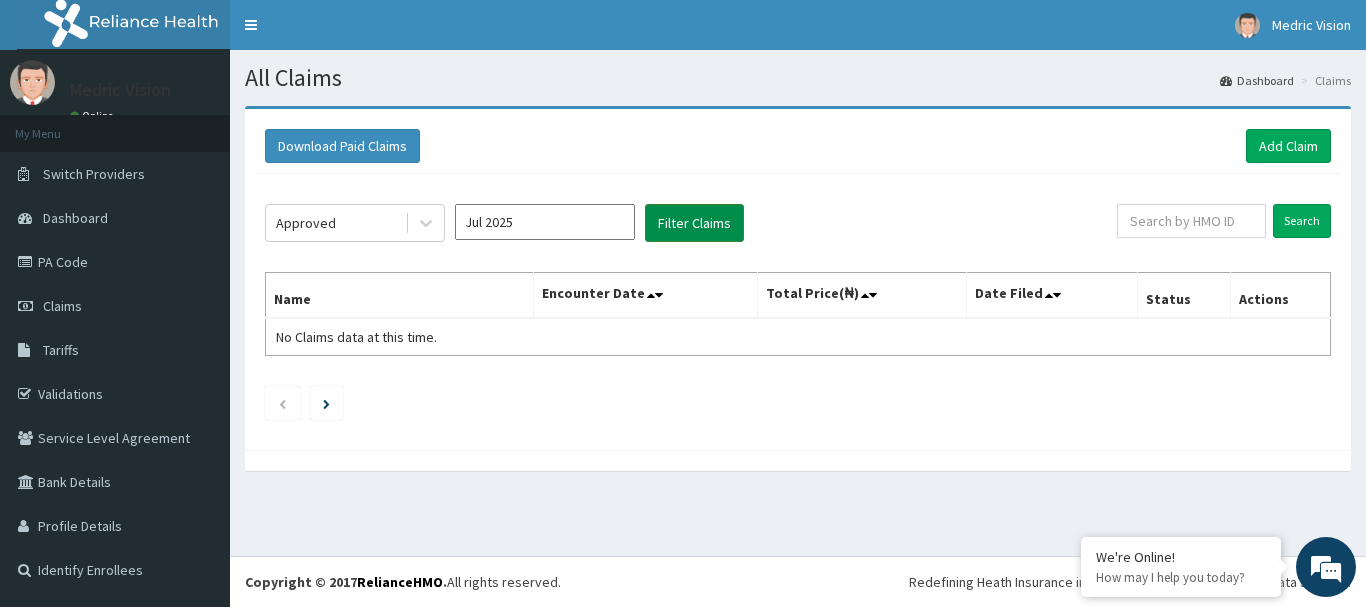 click on "Filter Claims" at bounding box center [694, 223] 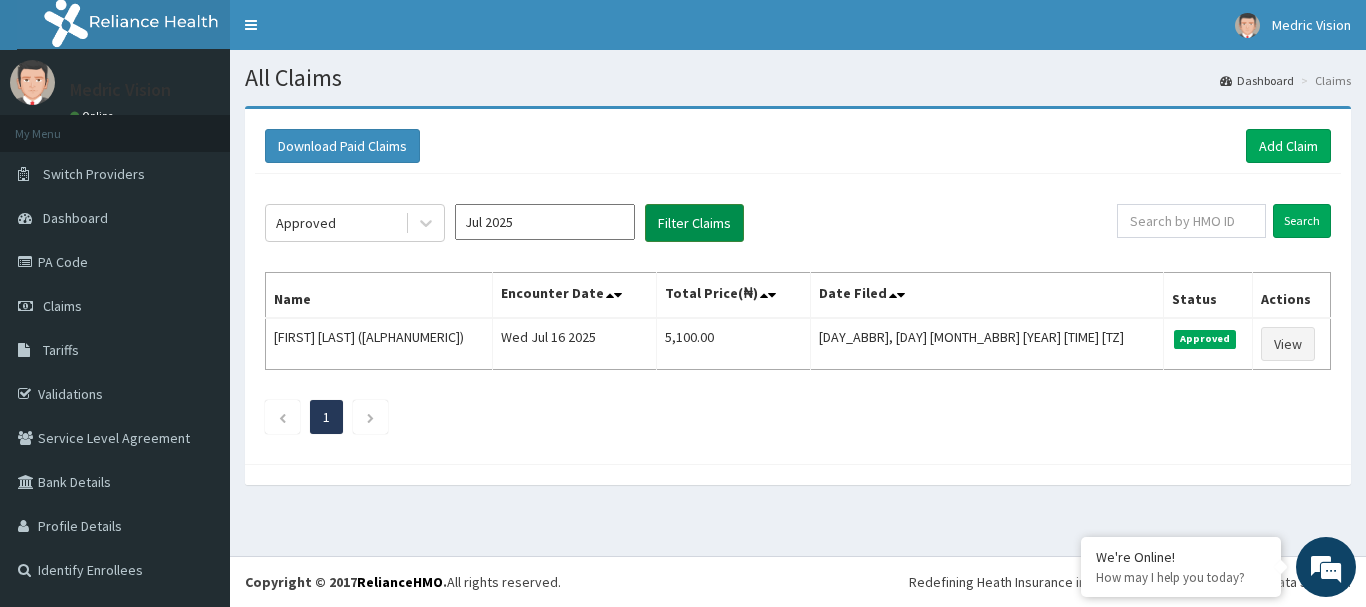 click on "Filter Claims" at bounding box center (694, 223) 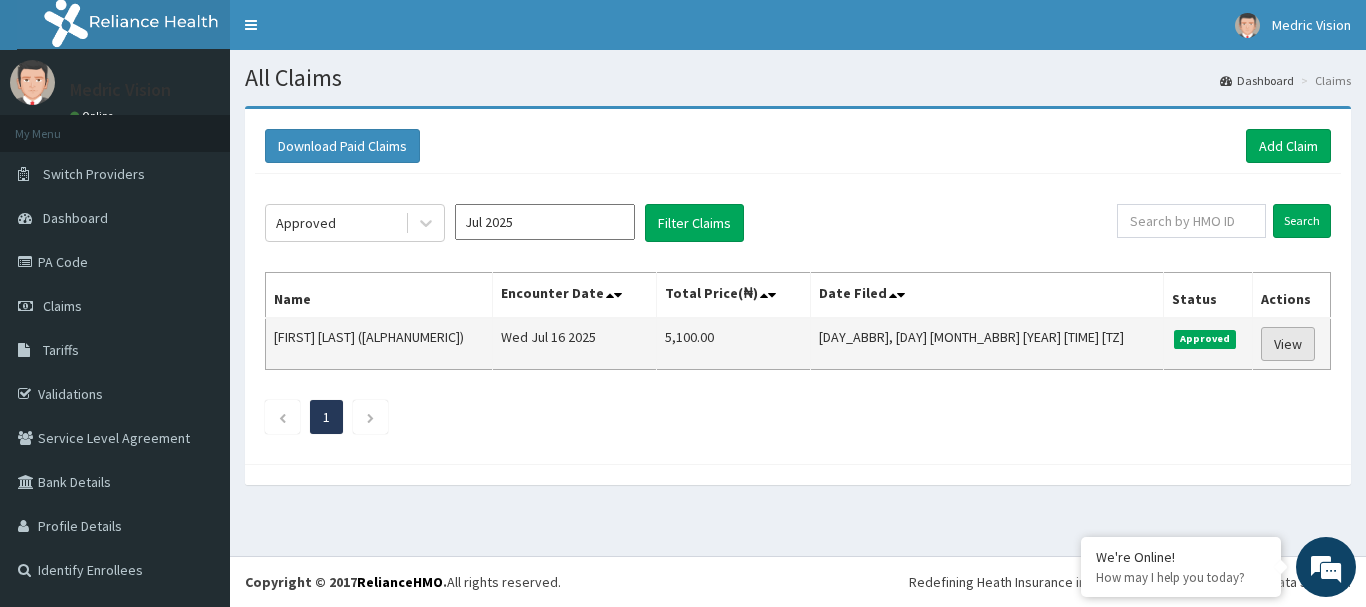 click on "View" at bounding box center [1288, 344] 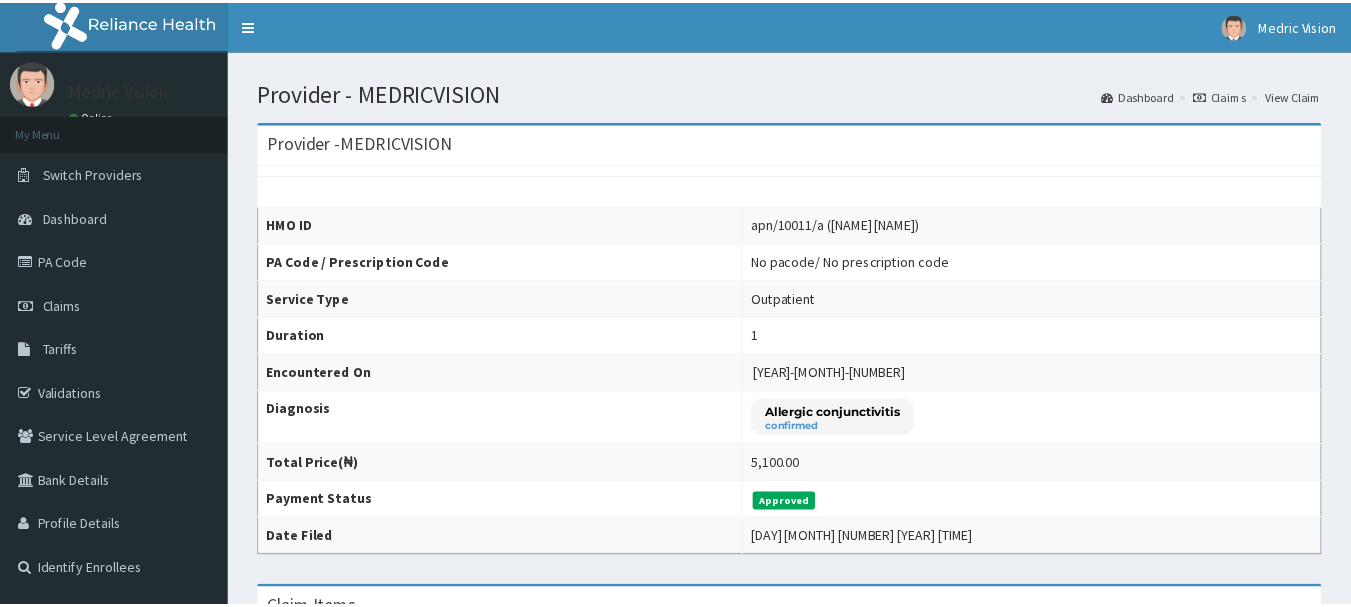 scroll, scrollTop: 0, scrollLeft: 0, axis: both 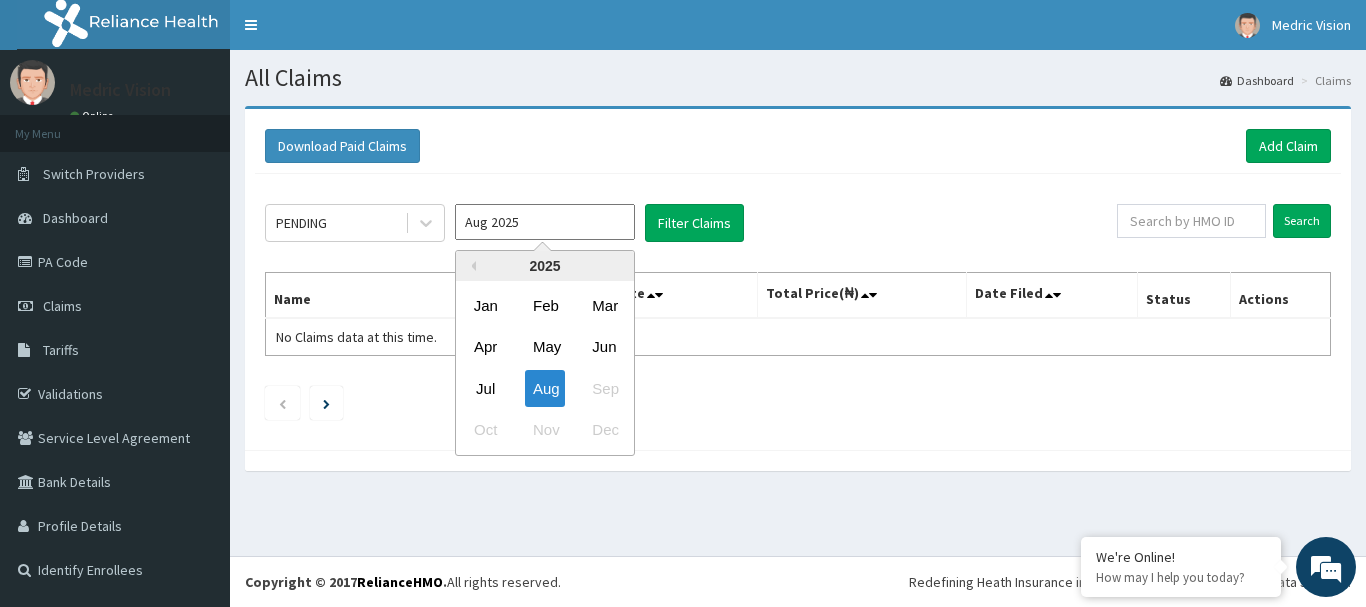 click on "Aug 2025" at bounding box center [545, 222] 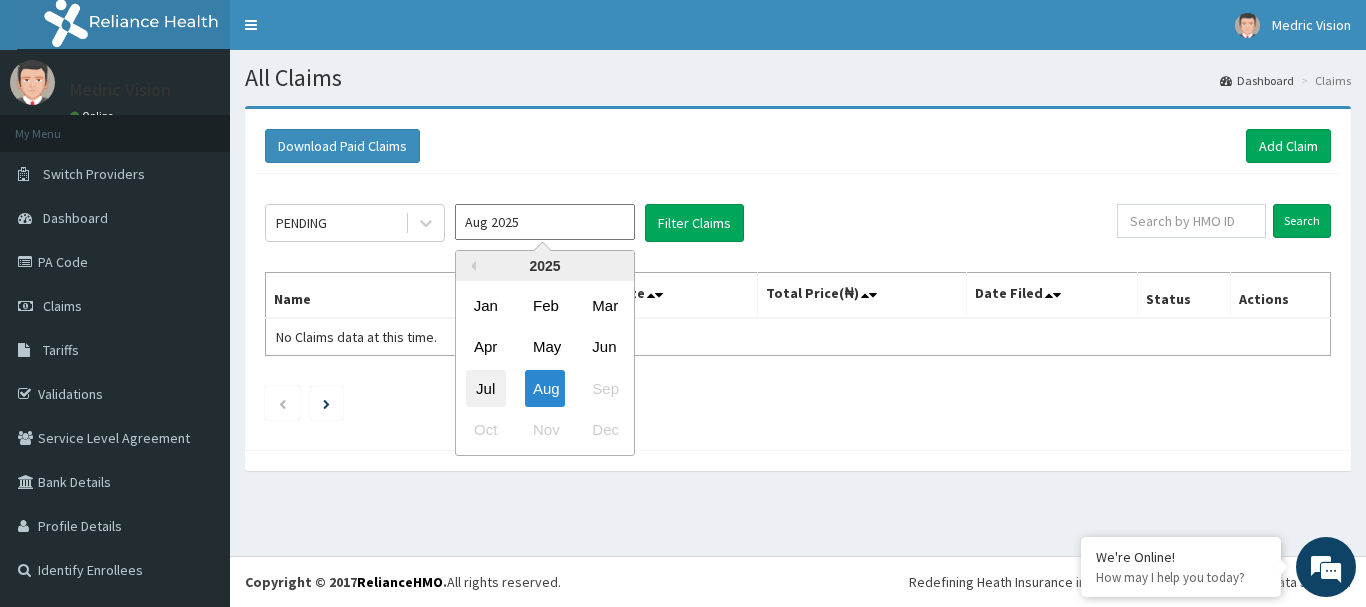 click on "Jul" at bounding box center (486, 388) 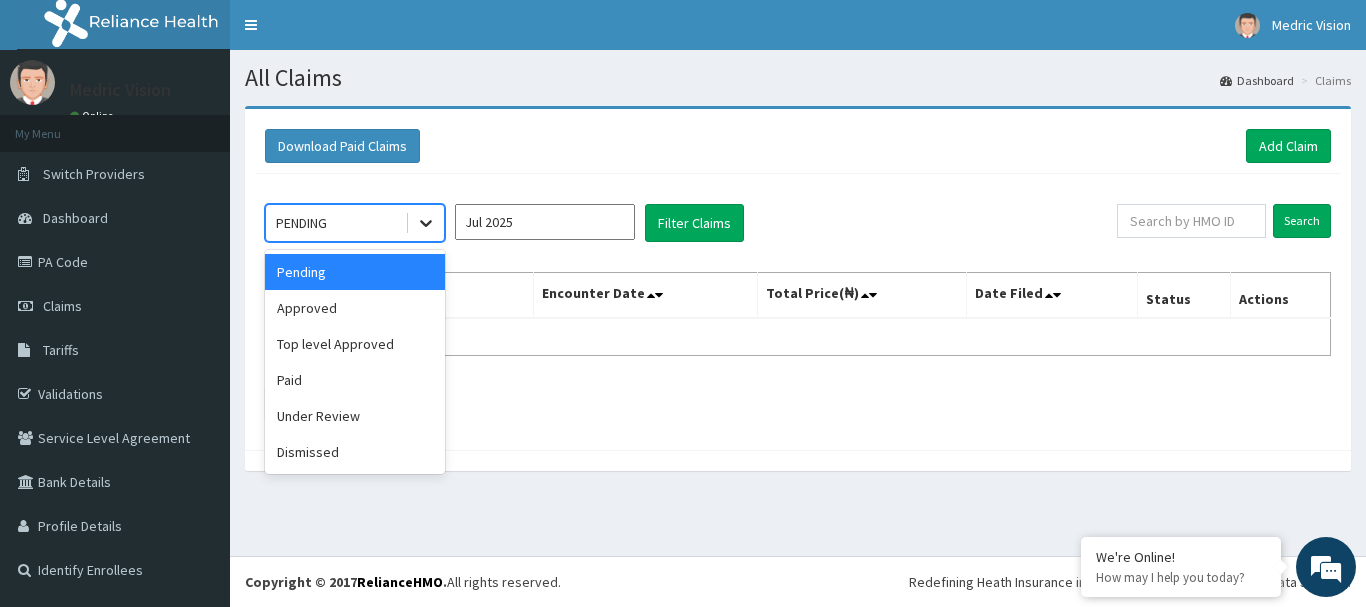 click 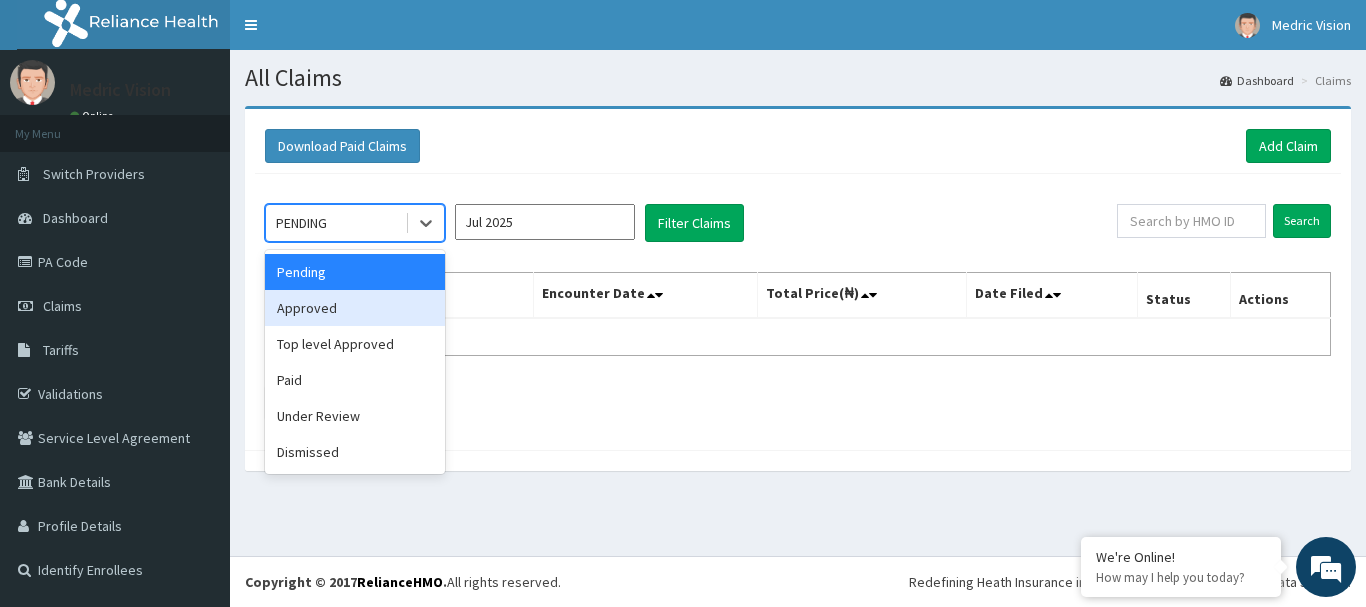 click on "Approved" at bounding box center [355, 308] 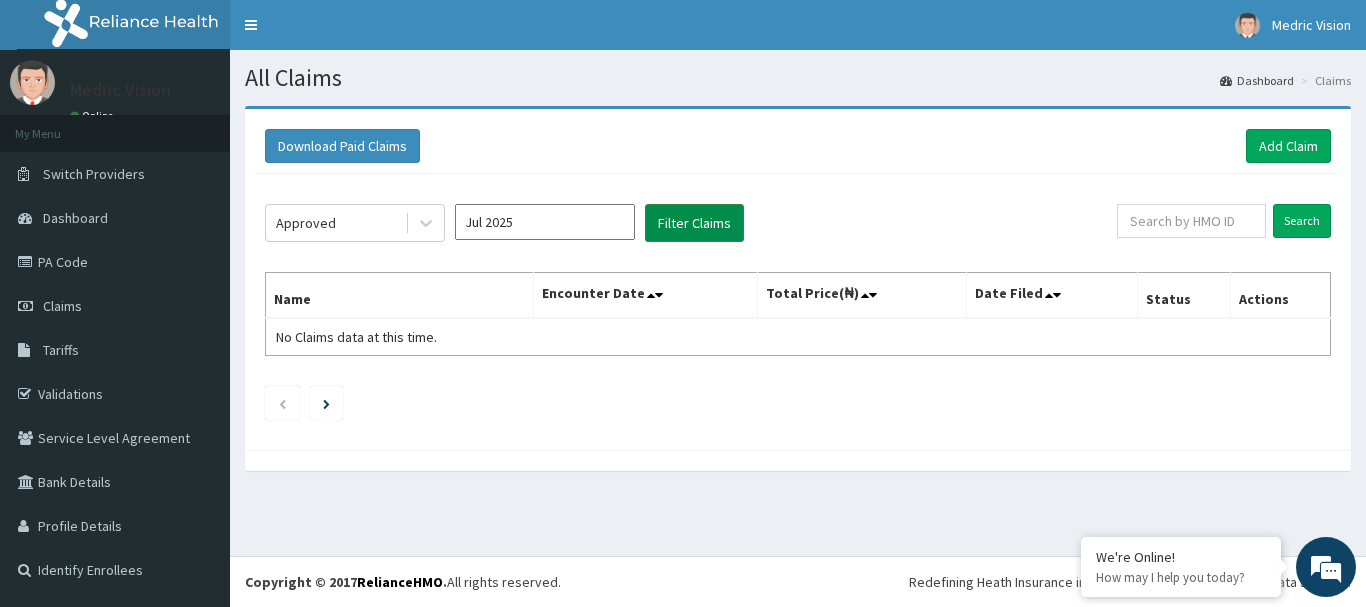 click on "Filter Claims" at bounding box center [694, 223] 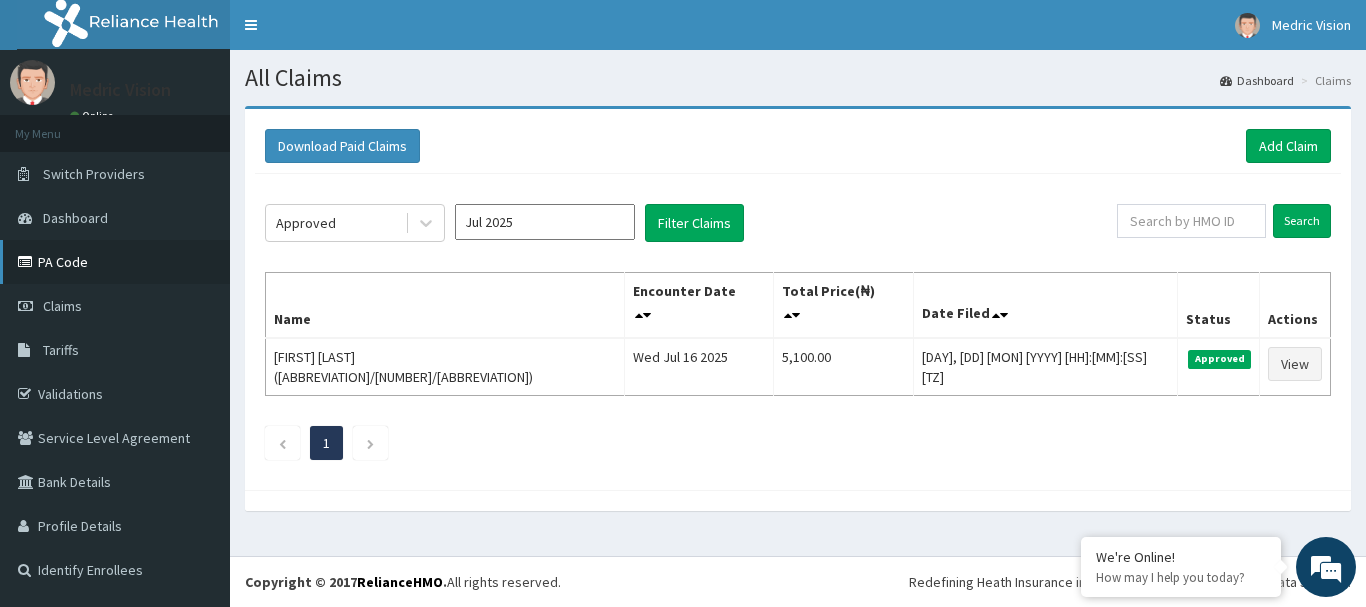 click on "PA Code" at bounding box center (115, 262) 